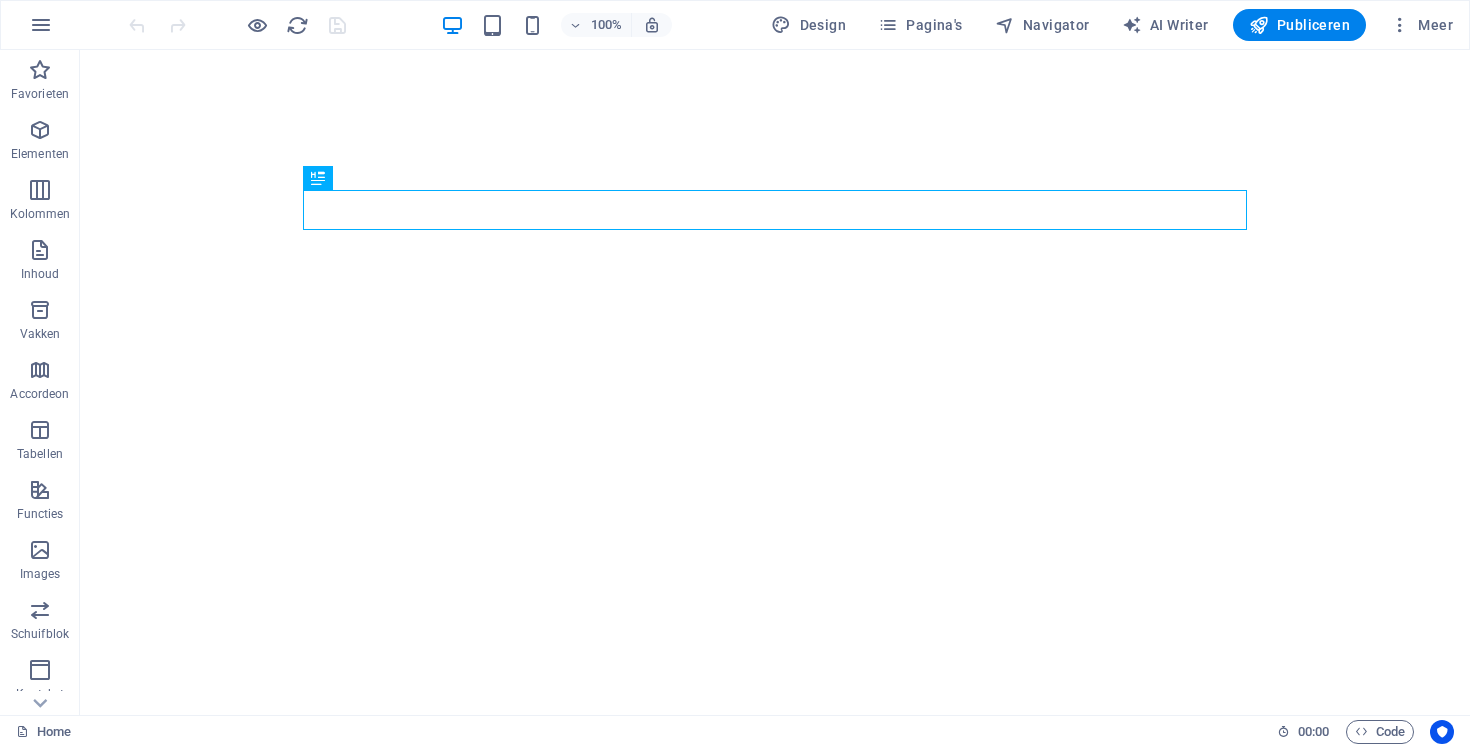 scroll, scrollTop: 0, scrollLeft: 0, axis: both 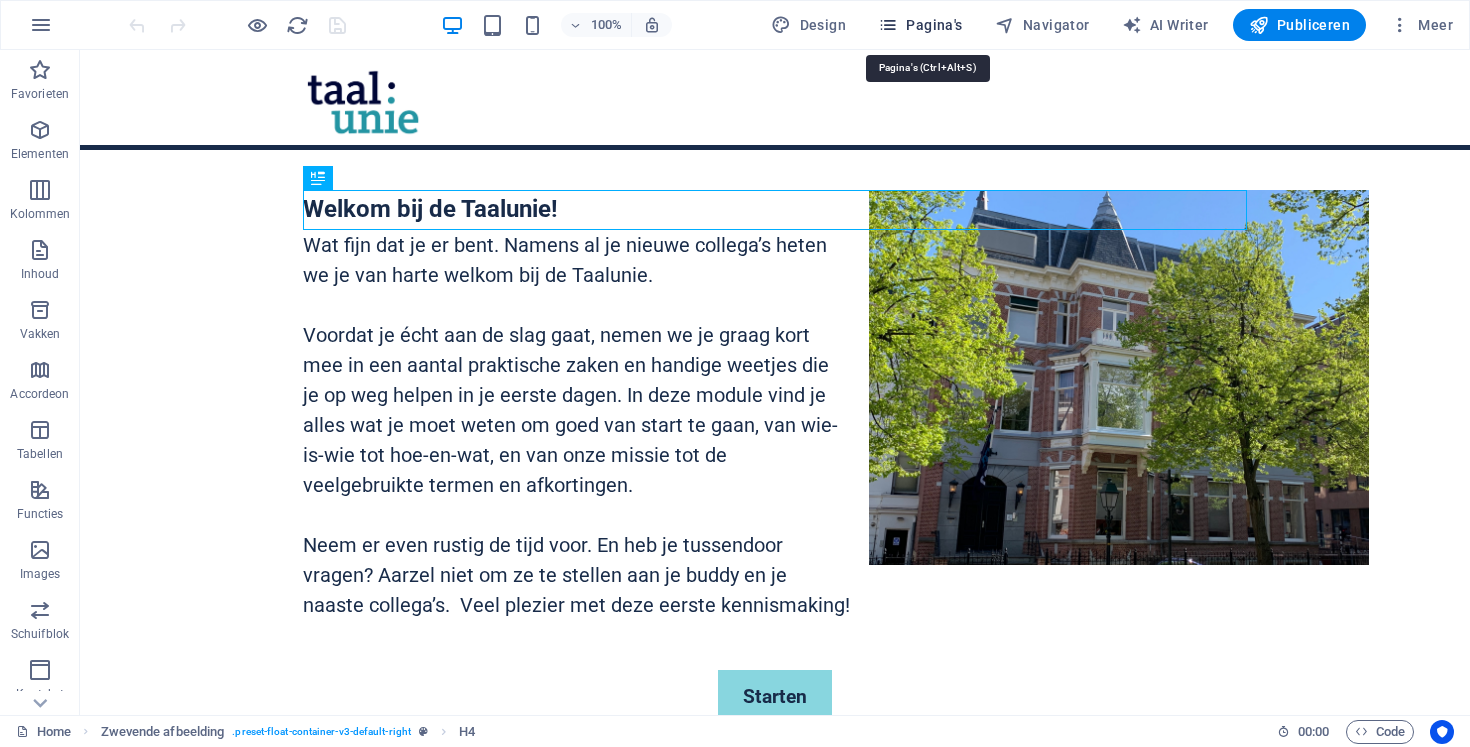click on "Pagina's" at bounding box center (920, 25) 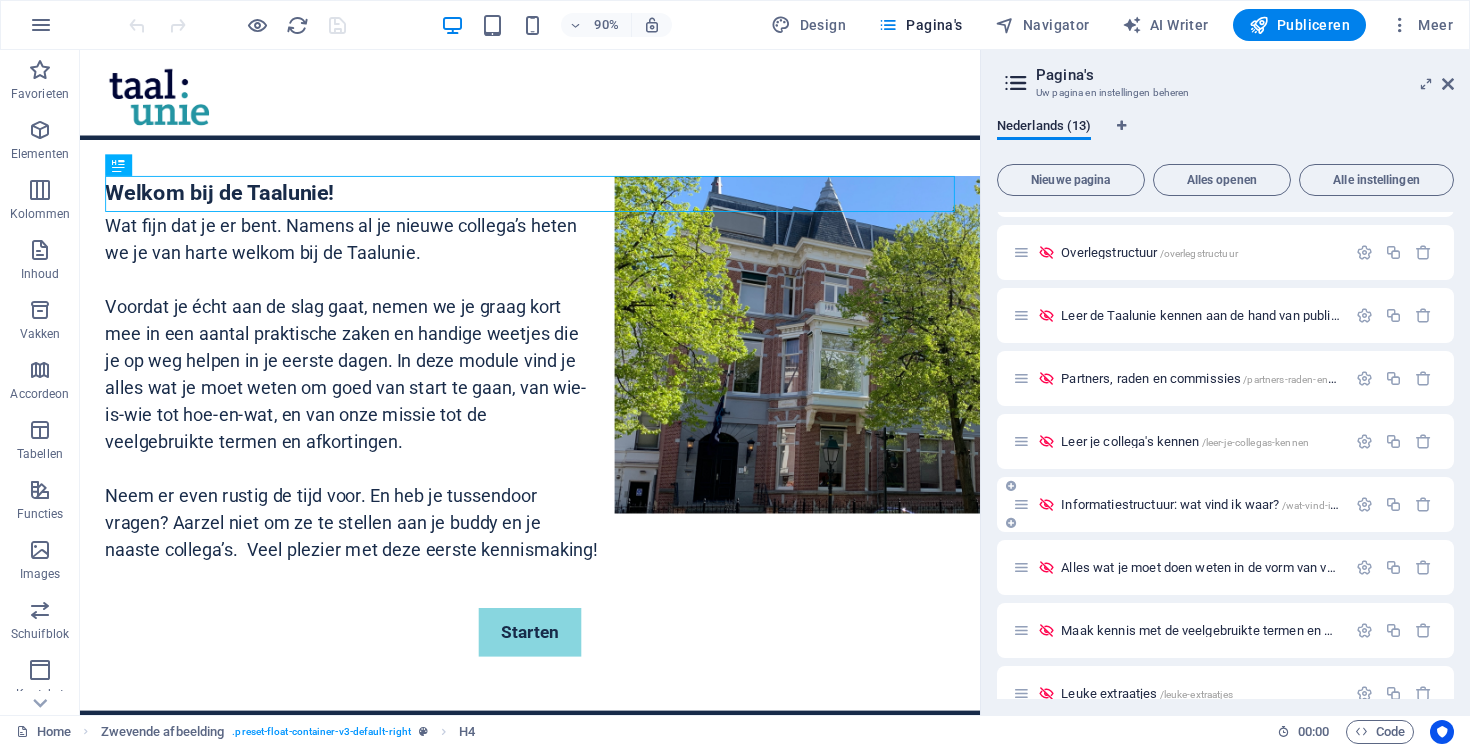 scroll, scrollTop: 332, scrollLeft: 0, axis: vertical 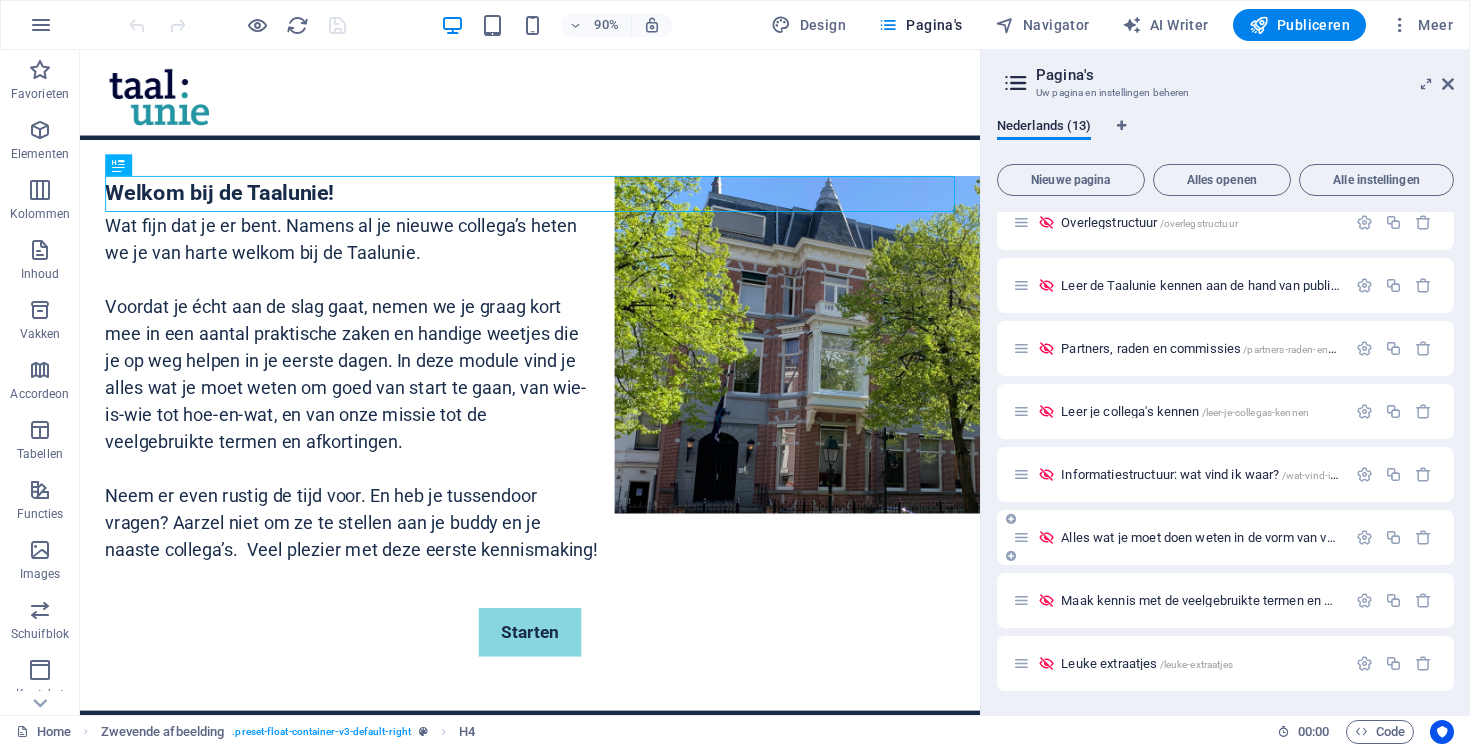 click on "Alles wat je moet doen weten in de vorm van veelgestelde vragen /alles-wat-je-moet-doen-weten-in-de-vorm-van-veelgestelde-vragen" at bounding box center [1401, 537] 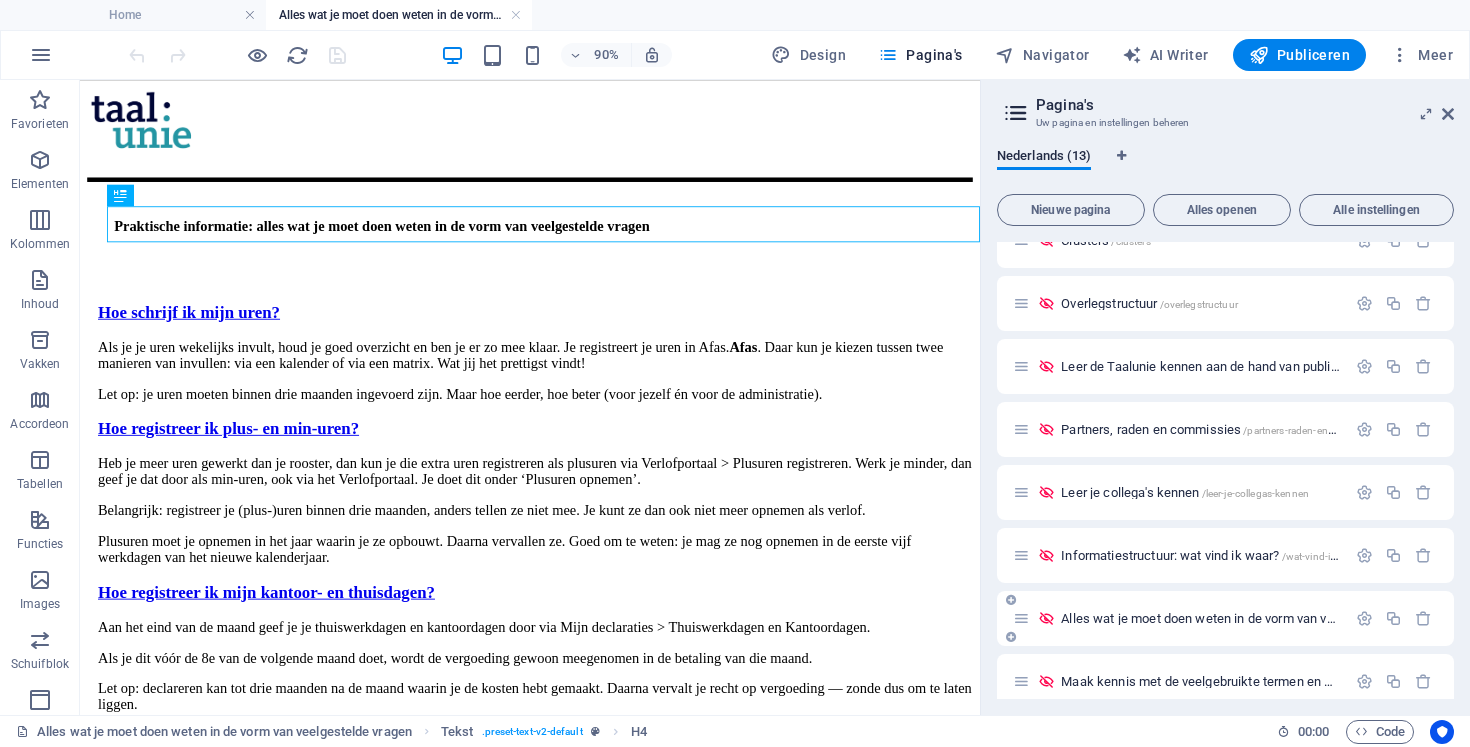 scroll, scrollTop: 0, scrollLeft: 0, axis: both 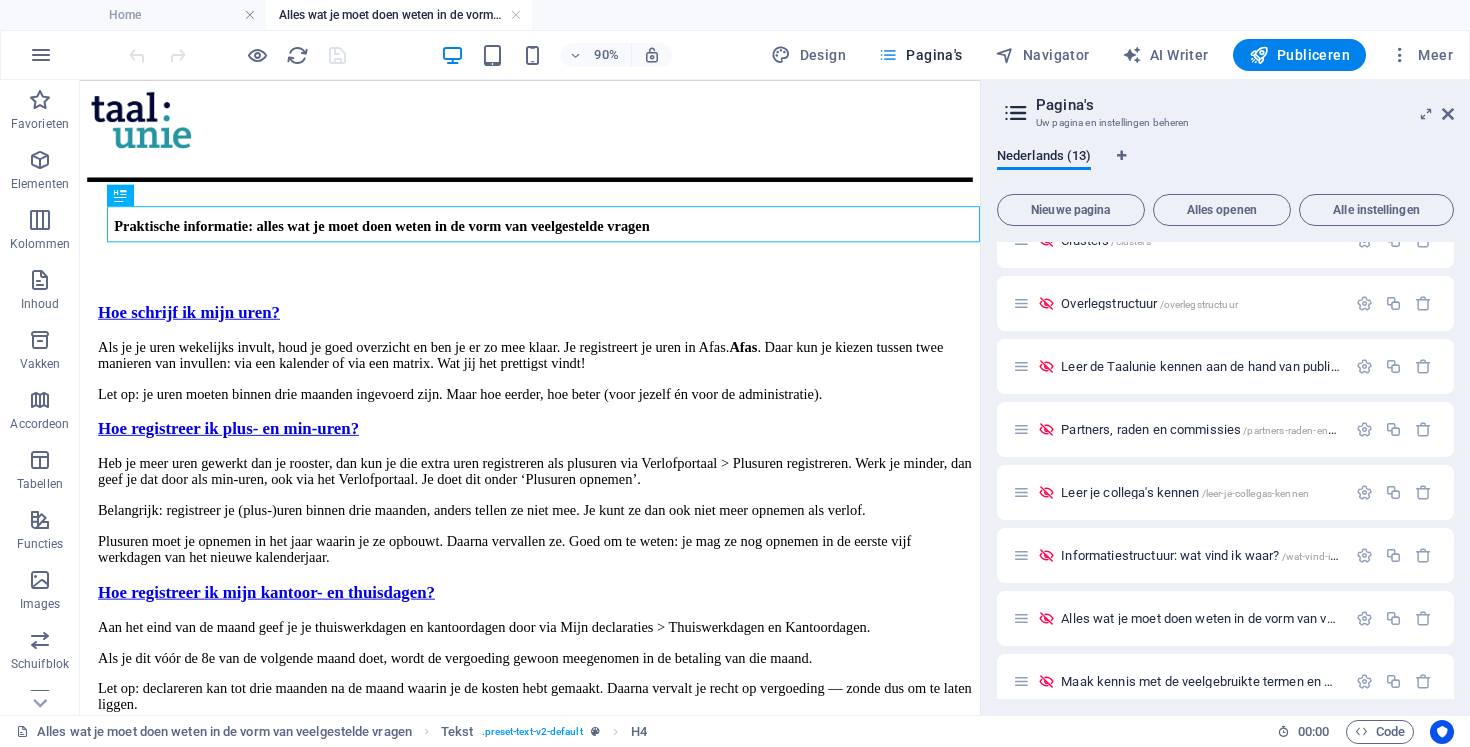 click at bounding box center [888, 55] 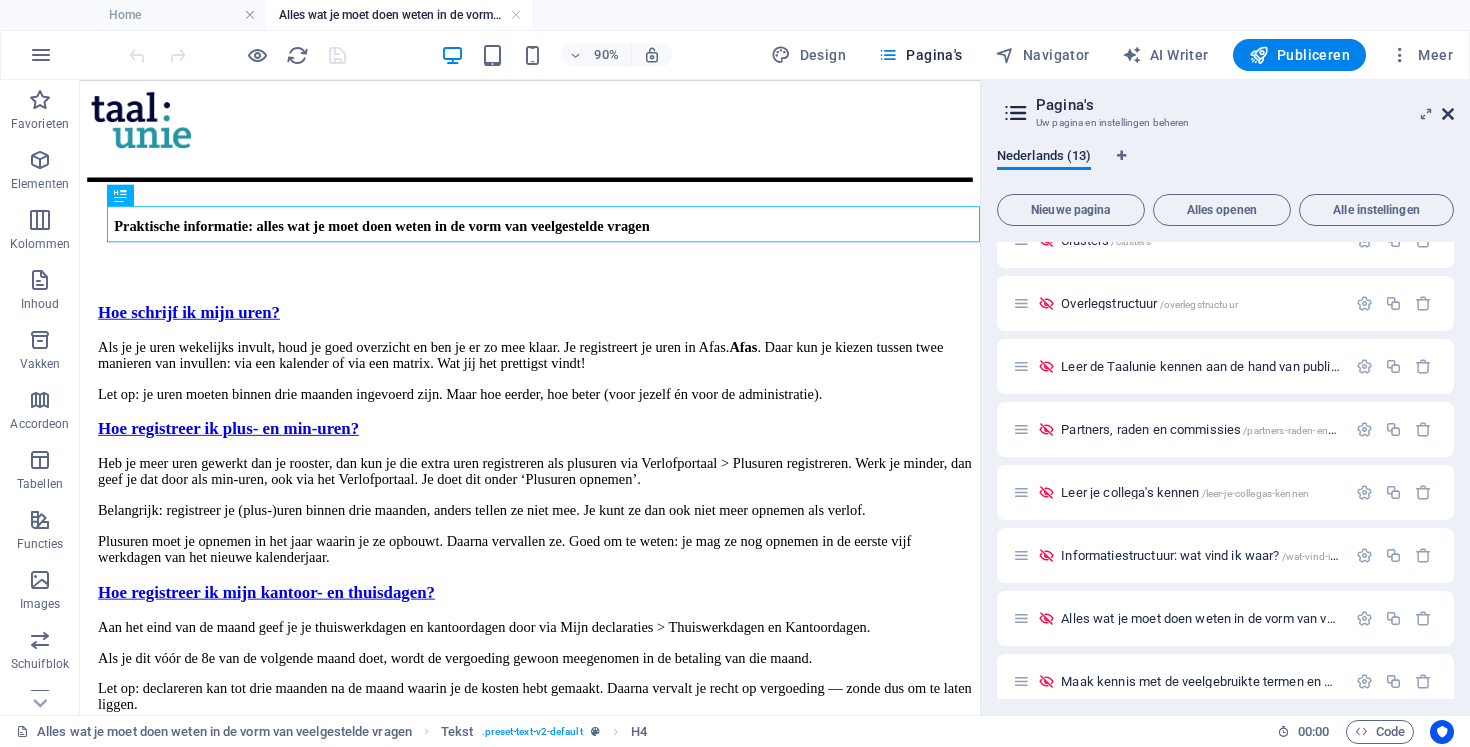 click at bounding box center (1448, 114) 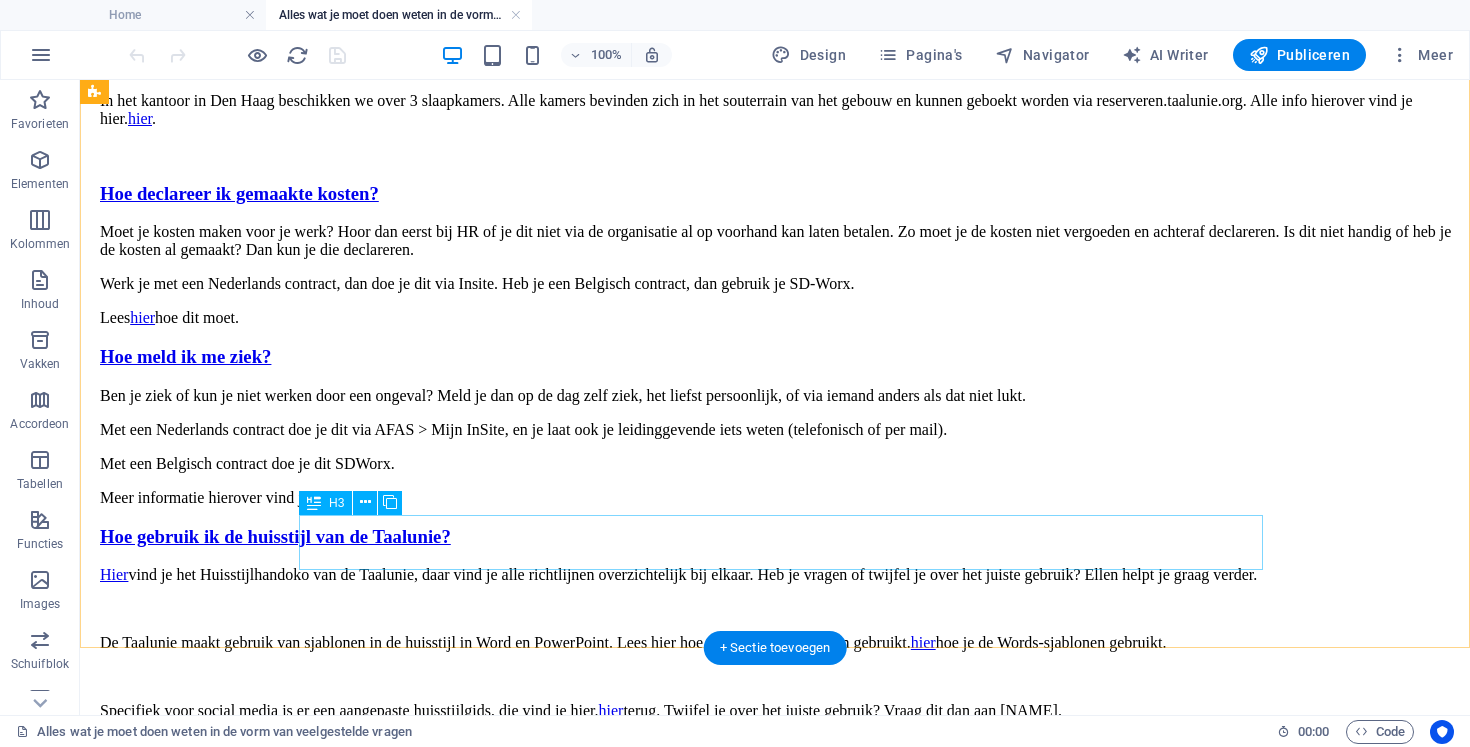 scroll, scrollTop: 716, scrollLeft: 0, axis: vertical 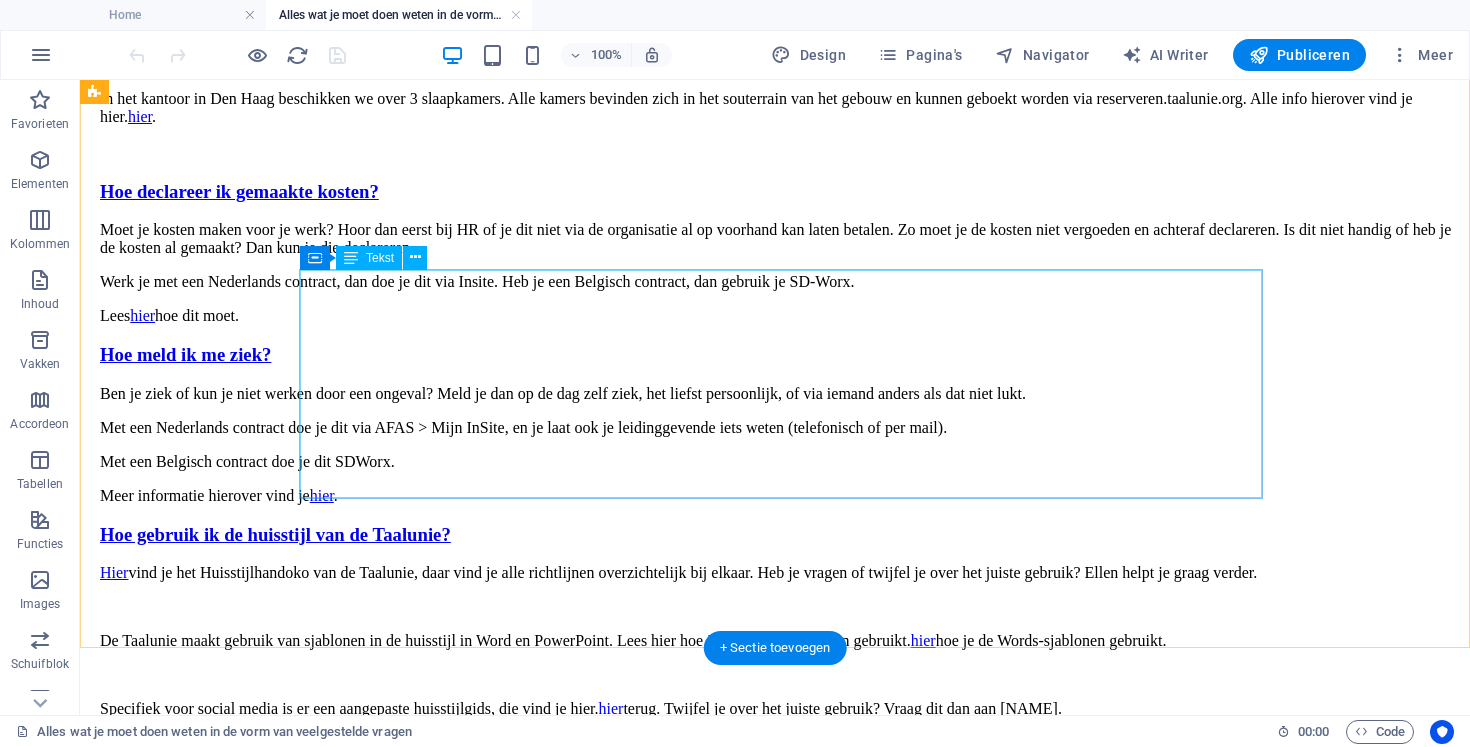 click on "Aan het eind van de maand geef je je thuiswerkdagen en kantoordagen door via Mijn declaraties > Thuiswerkdagen en Kantoordagen. Als je dit vóór de 8e van de volgende maand doet, wordt de vergoeding gewoon meegenomen in de betaling van die maand. Let op: declareren kan tot drie maanden na de maand waarin je de kosten hebt gemaakt. Daarna vervalt je recht op vergoeding — zonde dus om te laten liggen." at bounding box center (781, -12) 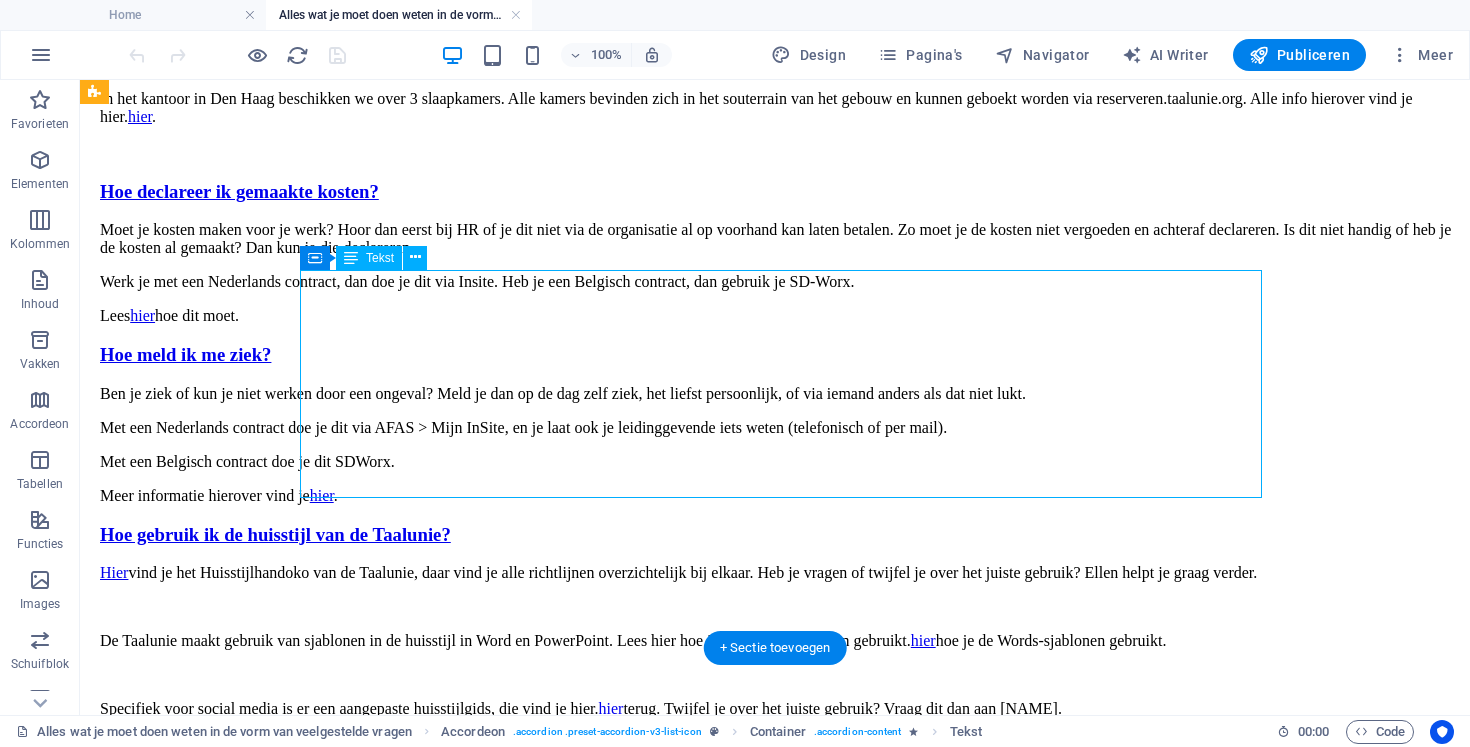click on "Aan het eind van de maand geef je je thuiswerkdagen en kantoordagen door via Mijn declaraties > Thuiswerkdagen en Kantoordagen. Als je dit vóór de 8e van de volgende maand doet, wordt de vergoeding gewoon meegenomen in de betaling van die maand. Let op: declareren kan tot drie maanden na de maand waarin je de kosten hebt gemaakt. Daarna vervalt je recht op vergoeding — zonde dus om te laten liggen." at bounding box center (781, -12) 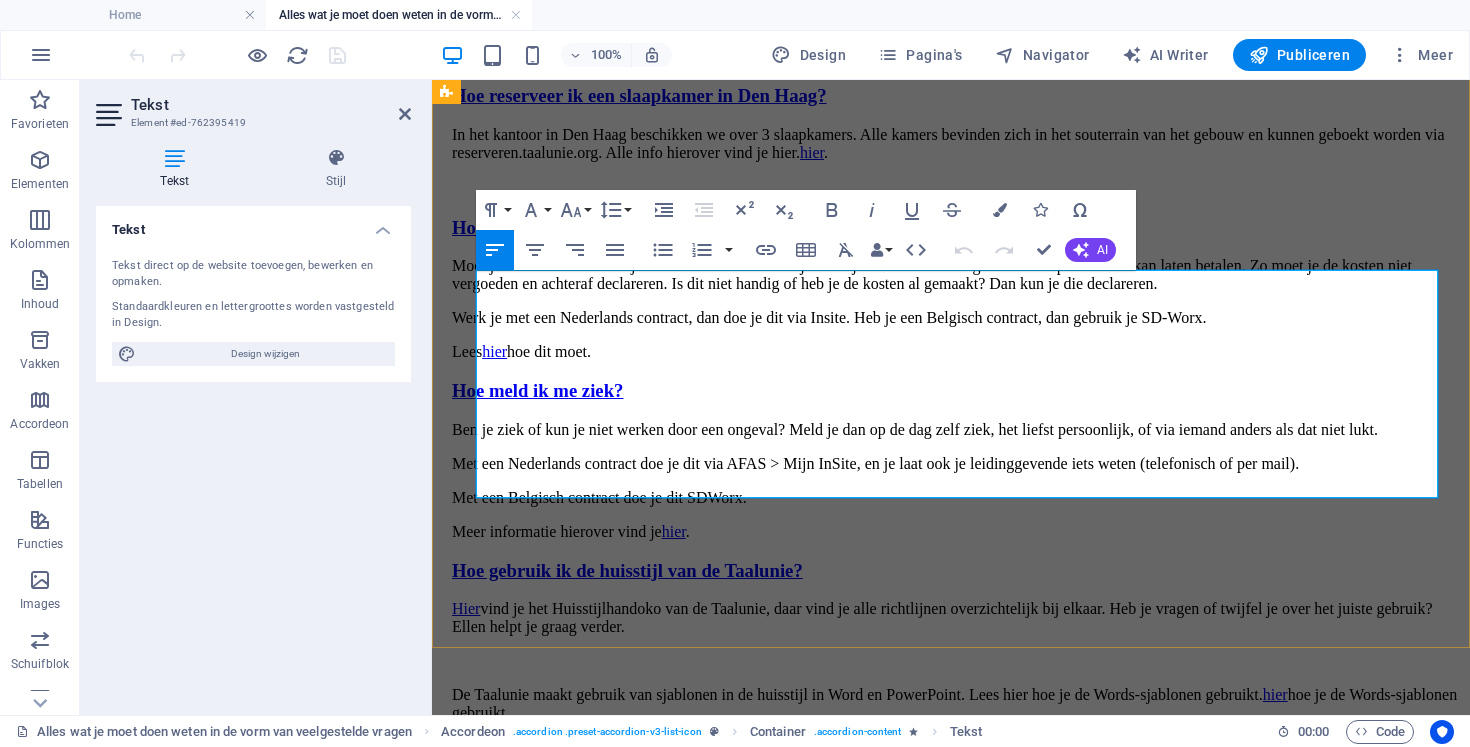 drag, startPoint x: 481, startPoint y: 301, endPoint x: 943, endPoint y: 485, distance: 497.29266 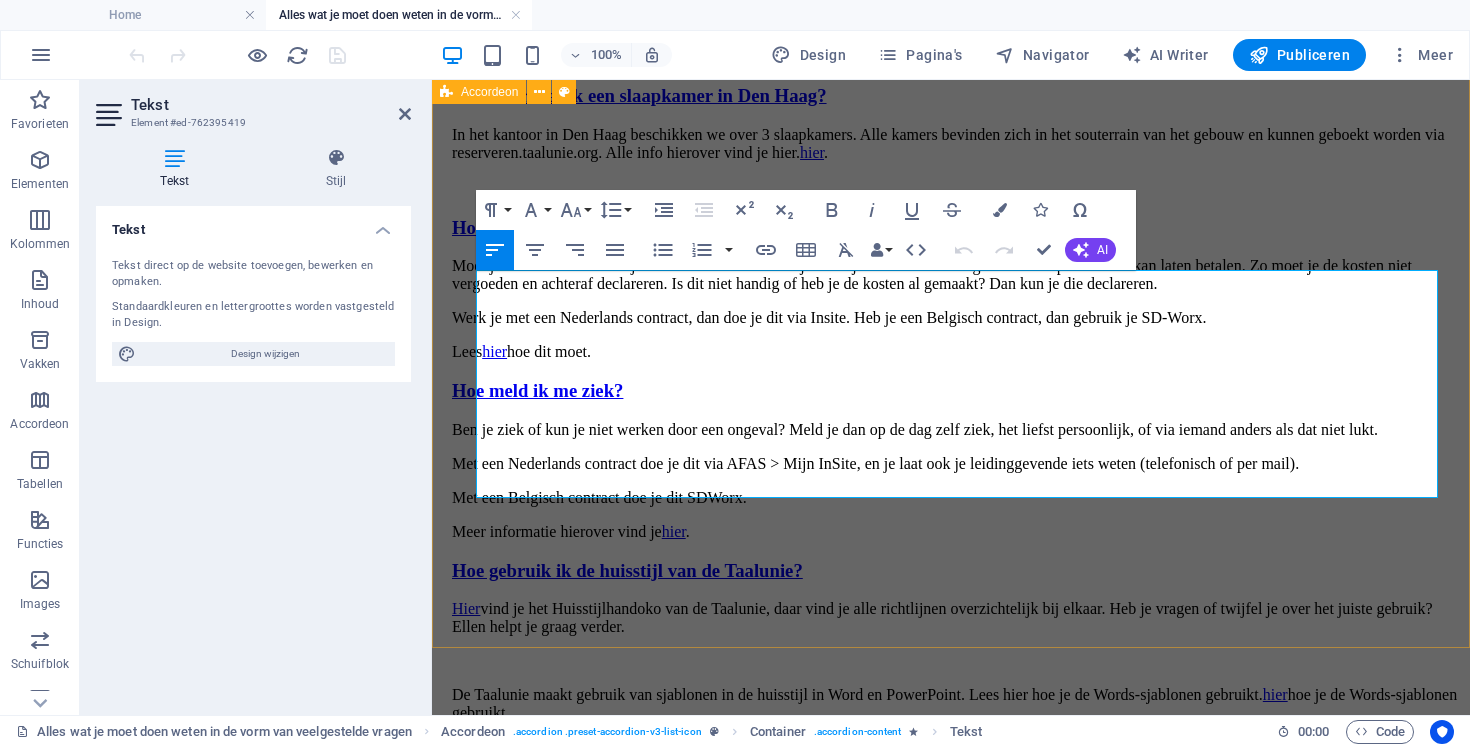 click on "Hoe schrijf ik mijn uren? Als je je uren wekelijks invult, houd je goed overzicht en ben je er zo mee klaar. Je registreert je uren in Afas. Daar kun je kiezen tussen twee manieren van invullen: via een kalender of via een matrix. Wat jij het prettigst vindt! Let op: je uren moeten binnen drie maanden ingevoerd zijn. Maar hoe eerder, hoe beter (voor jezelf én voor de administratie). Hoe registreer ik plus- en min-uren? Heb je meer uren gewerkt dan je rooster, dan kun je die extra uren registreren als plusuren via Verlofportaal > Plusuren registreren. Werk je minder, dan geef je dat door als min-uren, ook via het Verlofportaal. Je doet dit onder ‘Plusuren opnemen’. Belangrijk: registreer je (plus-)uren binnen drie maanden, anders tellen ze niet mee. Je kunt ze dan ook niet meer opnemen als verlof. Plusuren moet je opnemen in het jaar waarin je ze opbouwt. Daarna vervallen ze. Goed om te weten: je mag ze nog opnemen in de eerste vijf werkdagen van het nieuwe kalenderjaar. hier." at bounding box center (951, -133) 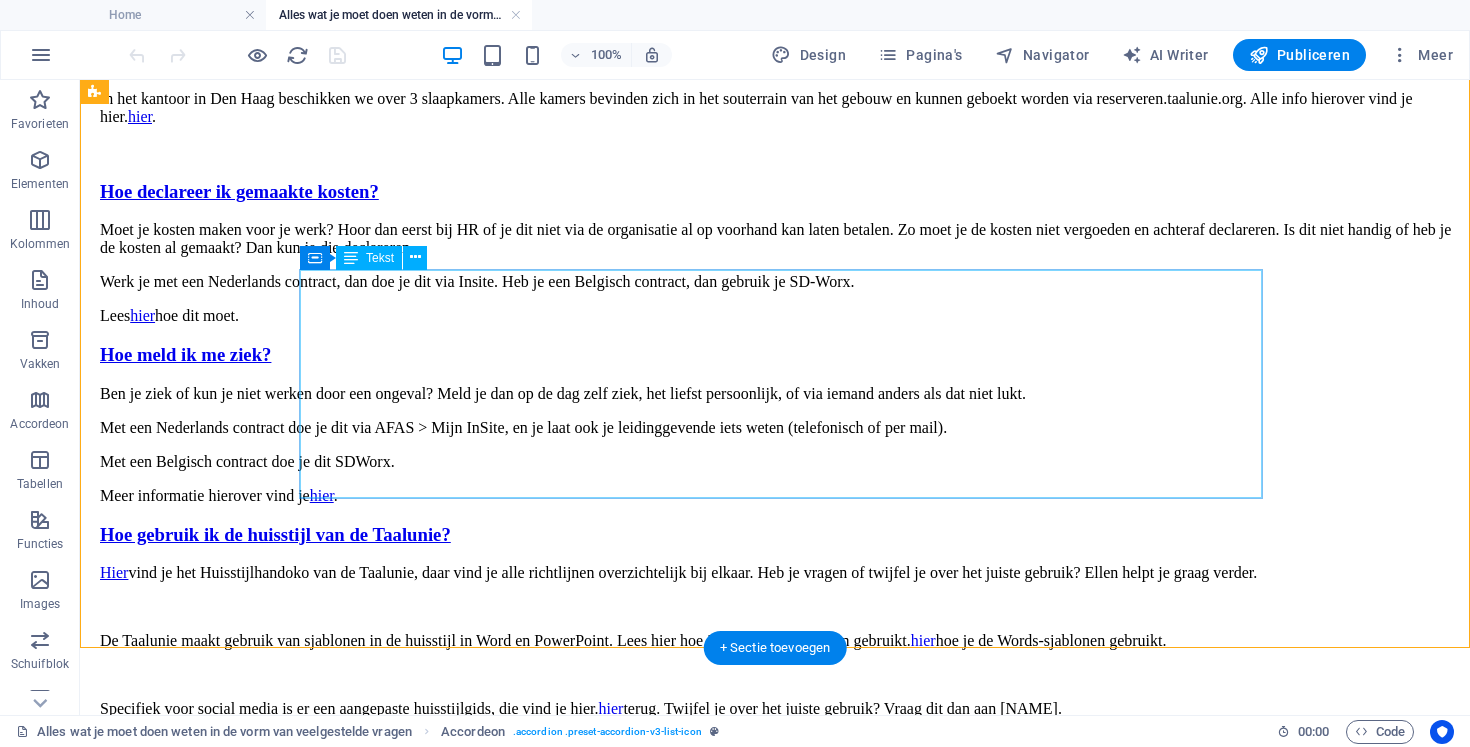 click on "Aan het eind van de maand geef je je thuiswerkdagen en kantoordagen door via Mijn declaraties > Thuiswerkdagen en Kantoordagen. Als je dit vóór de 8e van de volgende maand doet, wordt de vergoeding gewoon meegenomen in de betaling van die maand. Let op: declareren kan tot drie maanden na de maand waarin je de kosten hebt gemaakt. Daarna vervalt je recht op vergoeding — zonde dus om te laten liggen." at bounding box center [781, -12] 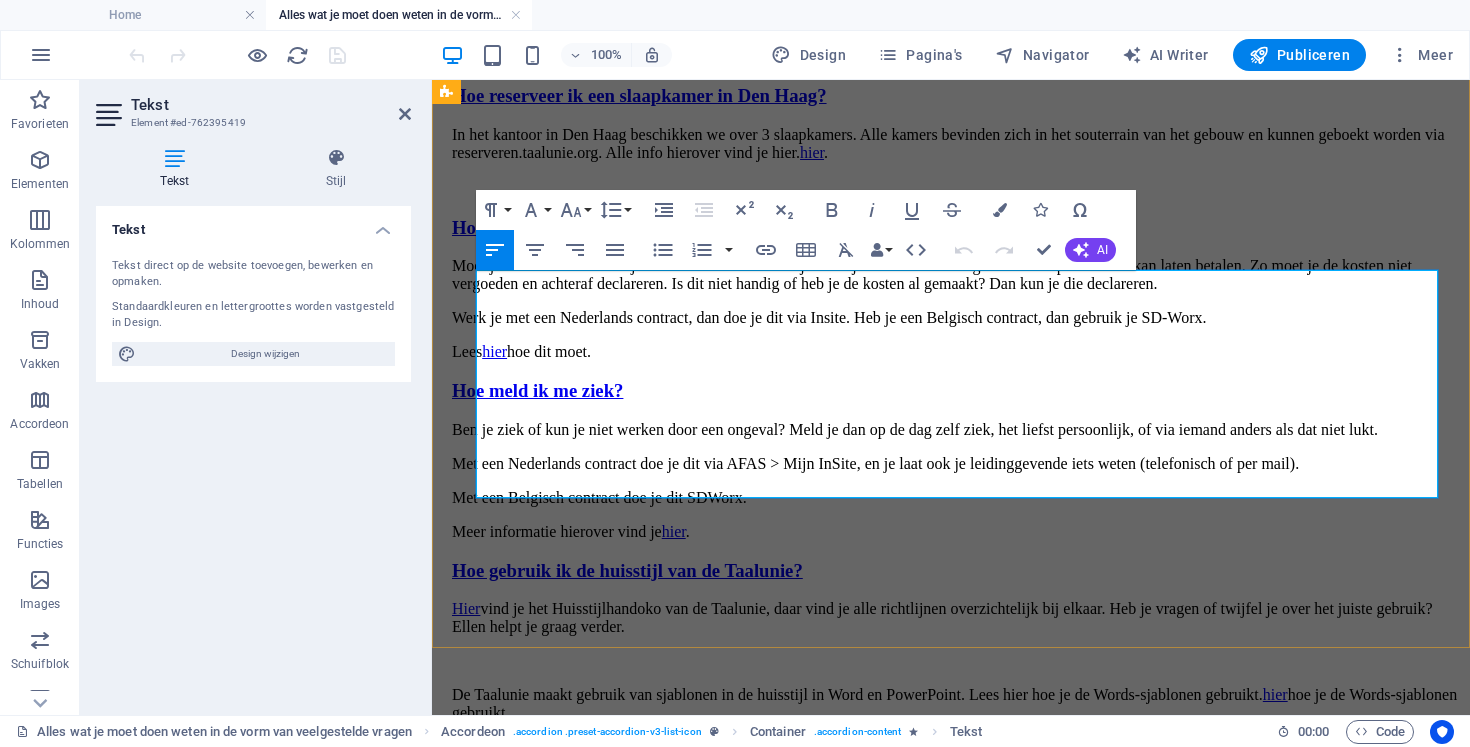 click on "Aan het eind van de maand geef je je thuiswerkdagen en kantoordagen door via Mijn declaraties > Thuiswerkdagen en Kantoordagen." at bounding box center [881, -29] 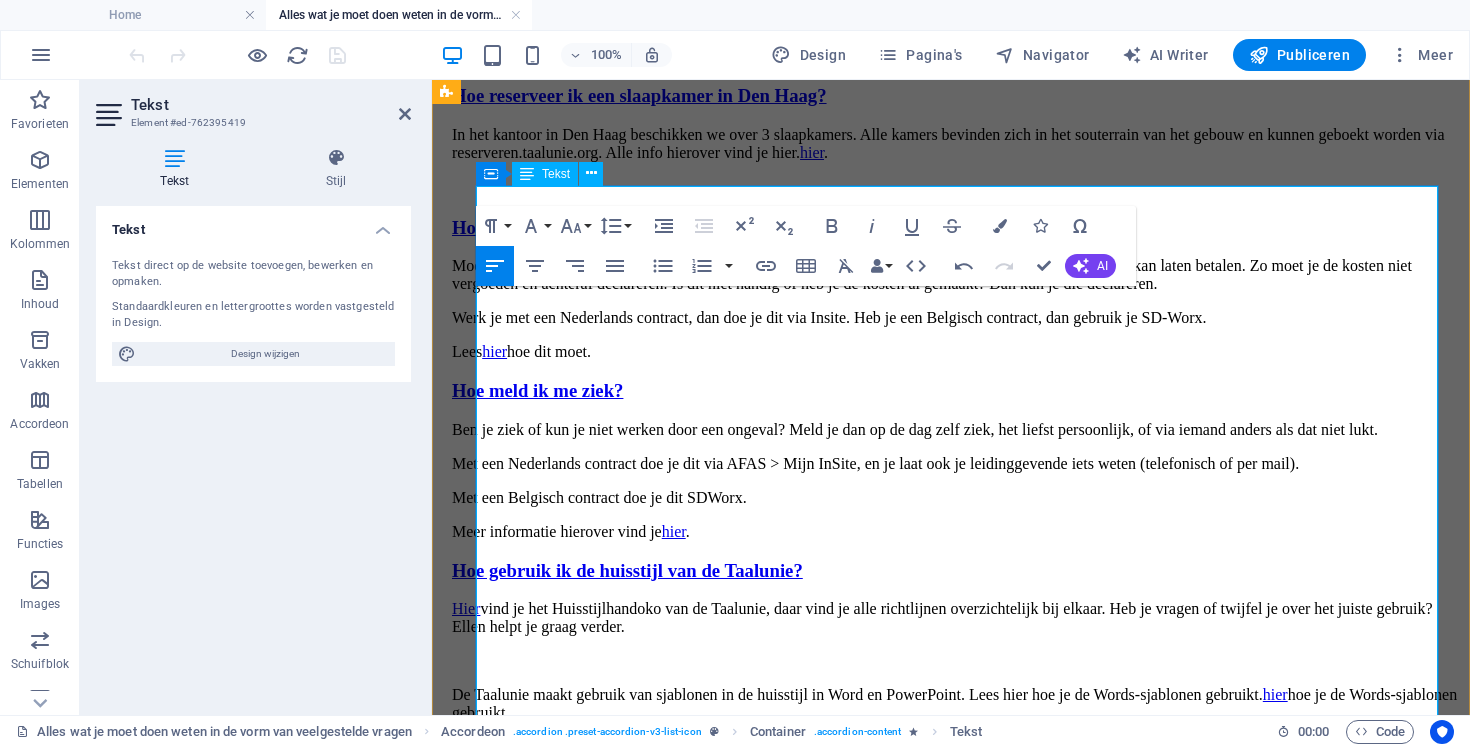 scroll, scrollTop: 700, scrollLeft: 0, axis: vertical 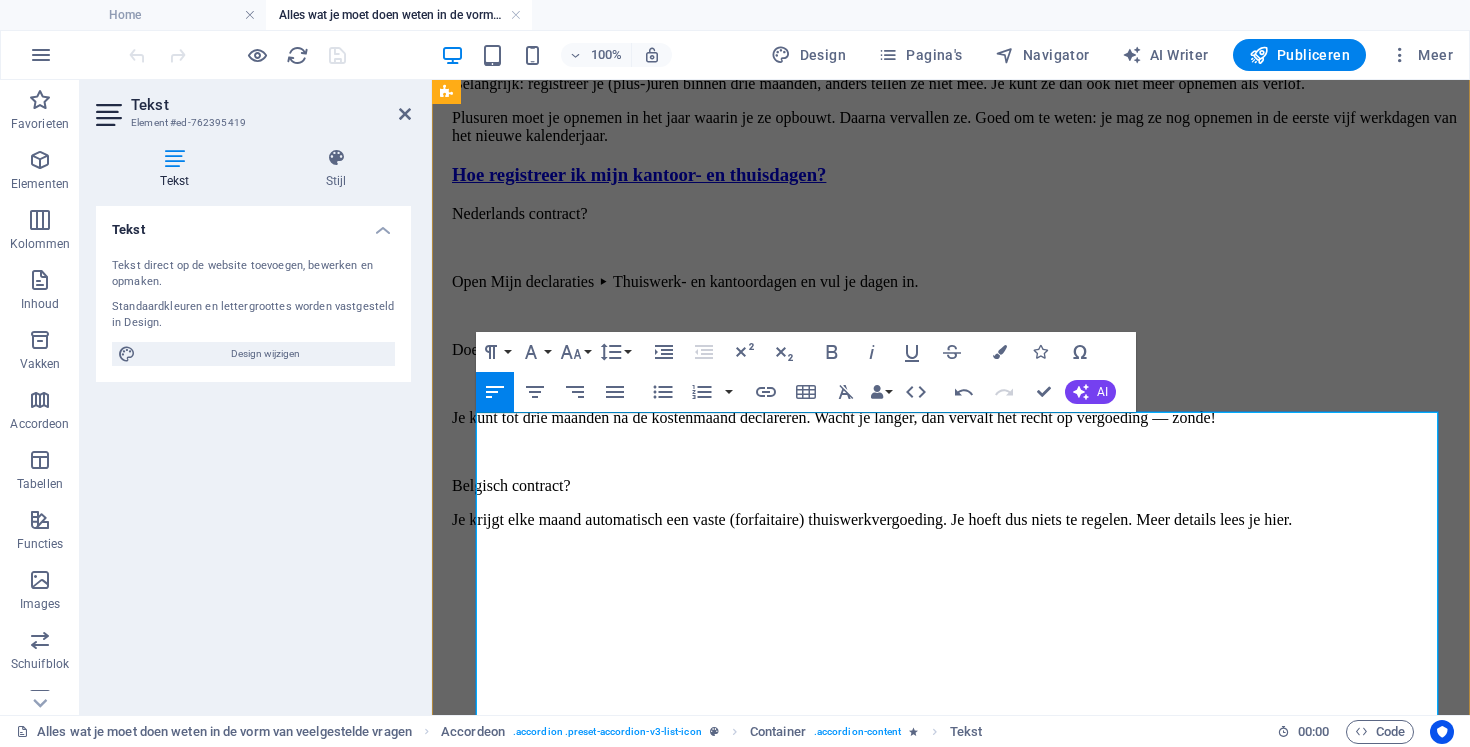 click on "Nederlands contract?" at bounding box center (957, 214) 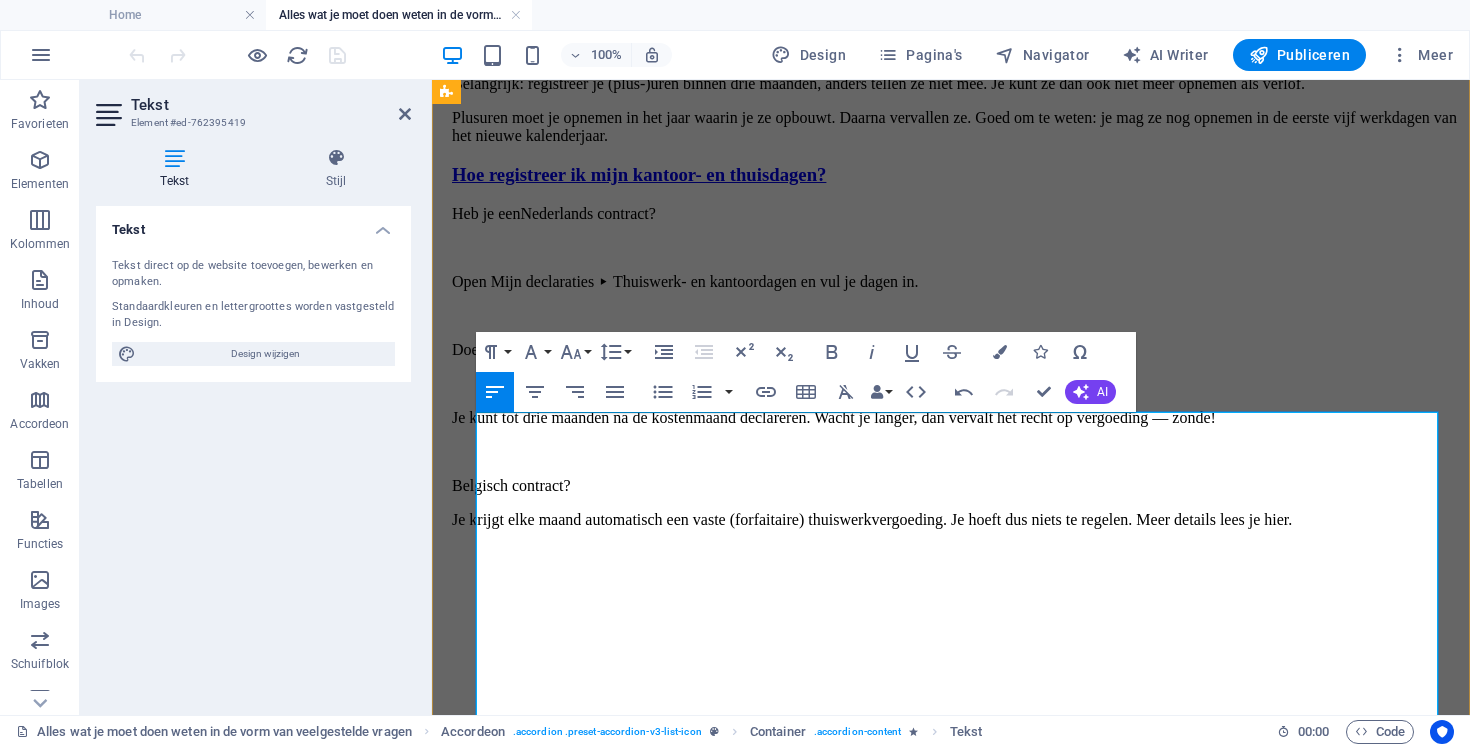 click on "Open Mijn declaraties ▸ Thuiswerk- en kantoordagen en vul je dagen in." at bounding box center (957, 282) 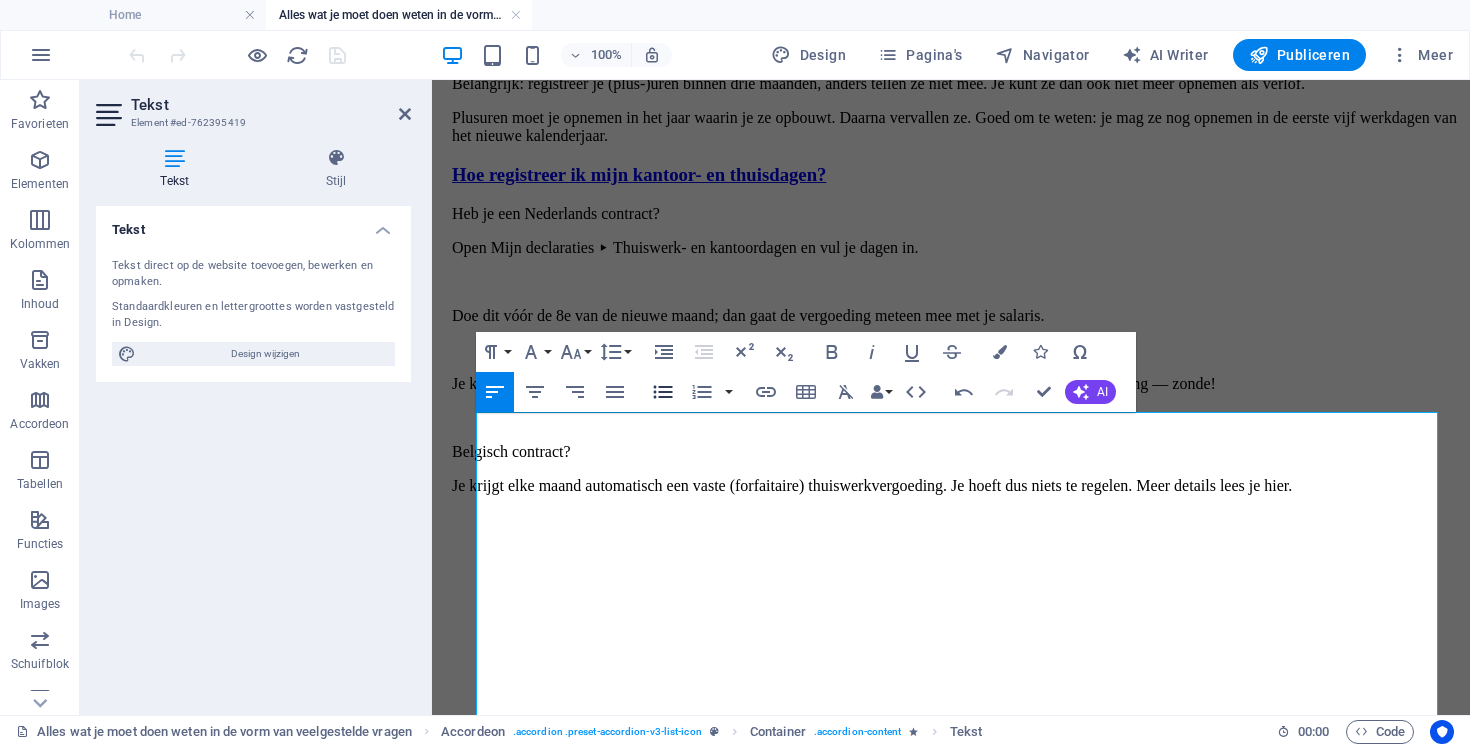 click 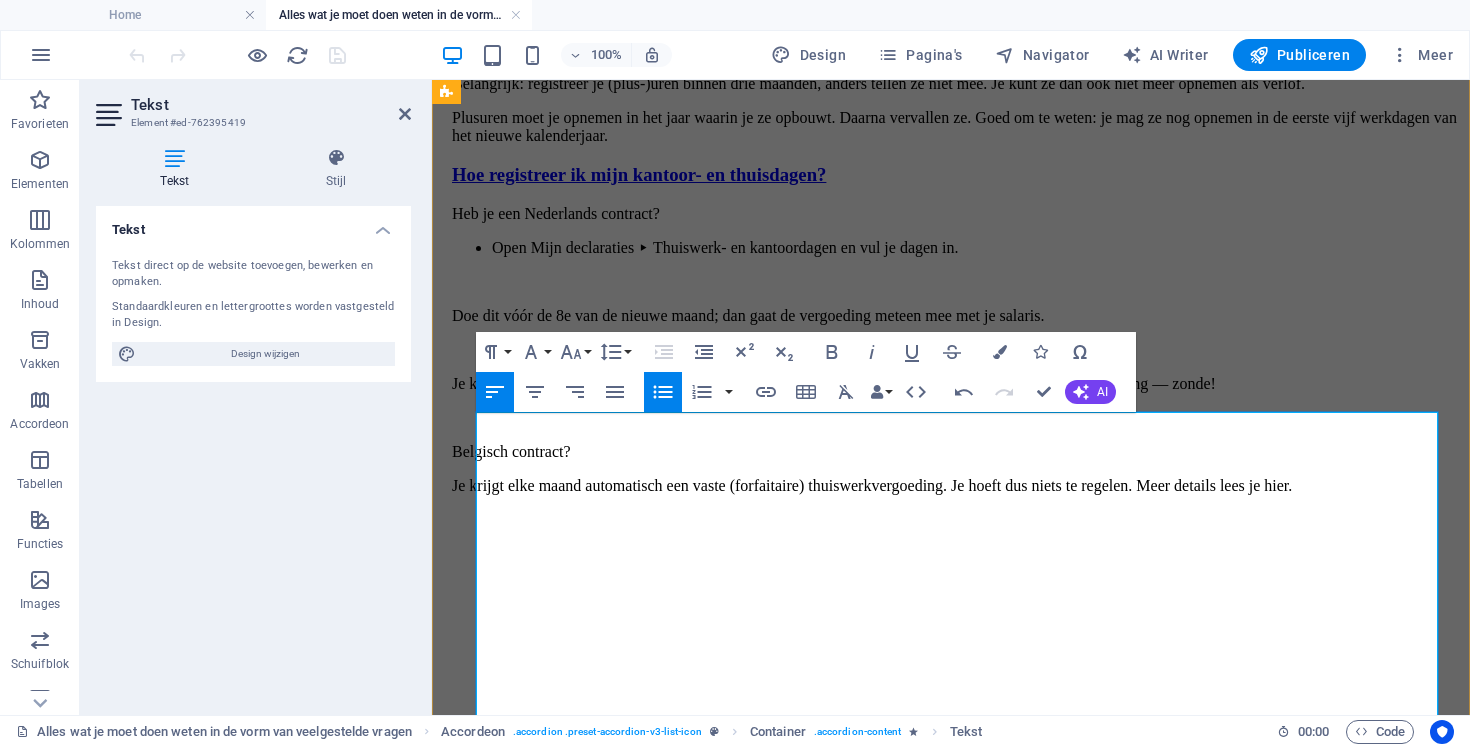 click on "Heb je een Nederlands contract?" at bounding box center [957, 214] 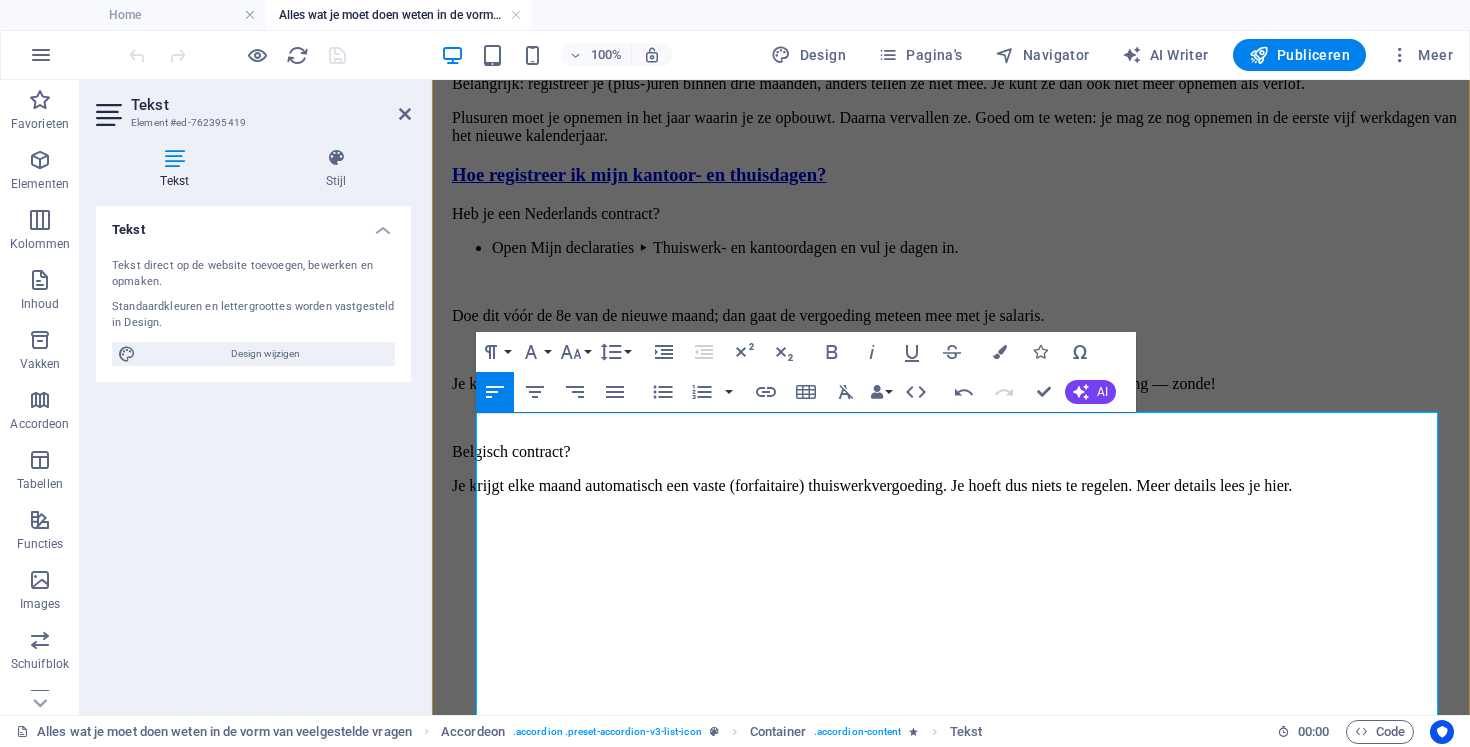 click on "Open Mijn declaraties ▸ Thuiswerk- en kantoordagen en vul je dagen in." at bounding box center (977, 248) 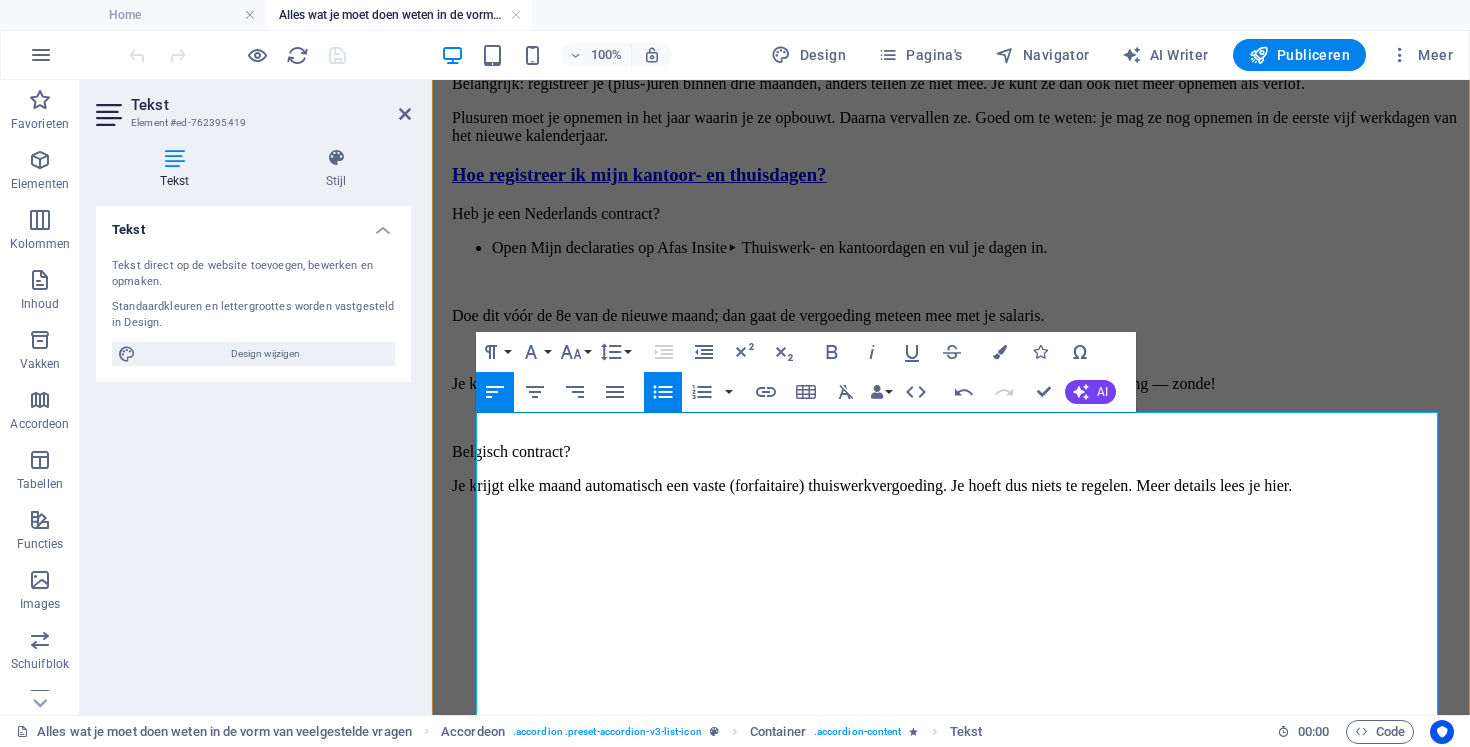 click on "Doe dit vóór de 8e van de nieuwe maand; dan gaat de vergoeding meteen mee met je salaris." at bounding box center [957, 316] 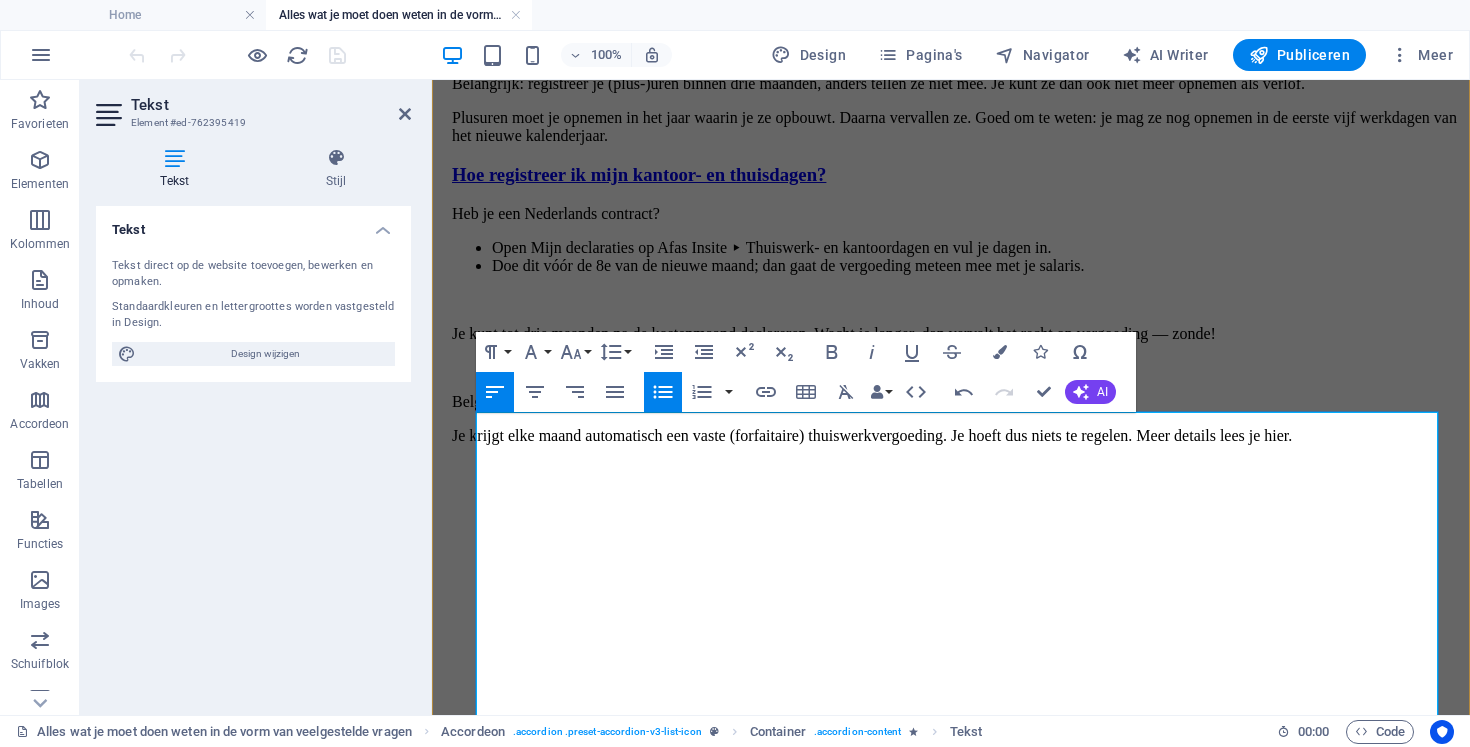 click on "Je kunt tot drie maanden na de kostenmaand declareren. Wacht je langer, dan vervalt het recht op vergoeding — zonde!" at bounding box center [957, 334] 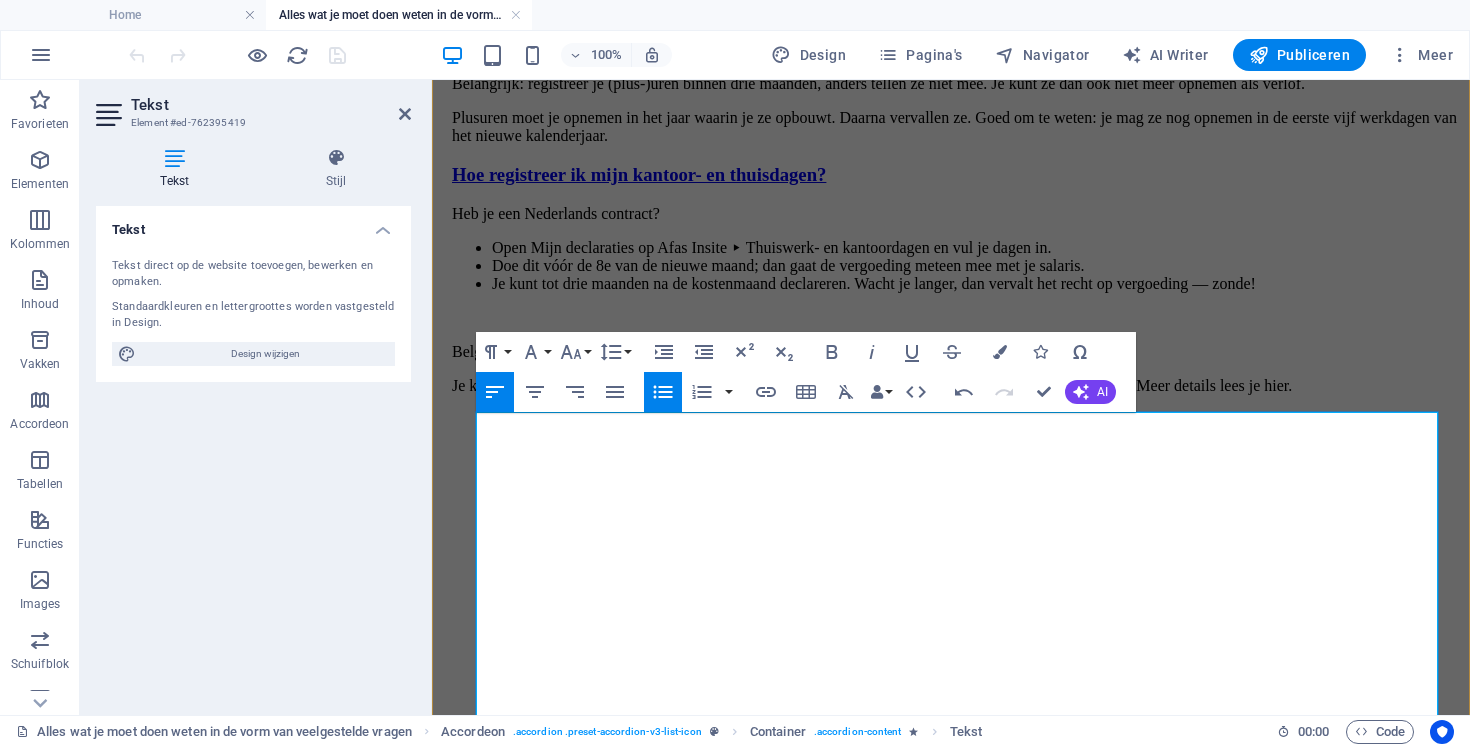 click on "Je kunt tot drie maanden na de kostenmaand declareren. Wacht je langer, dan vervalt het recht op vergoeding — zonde!" at bounding box center (977, 284) 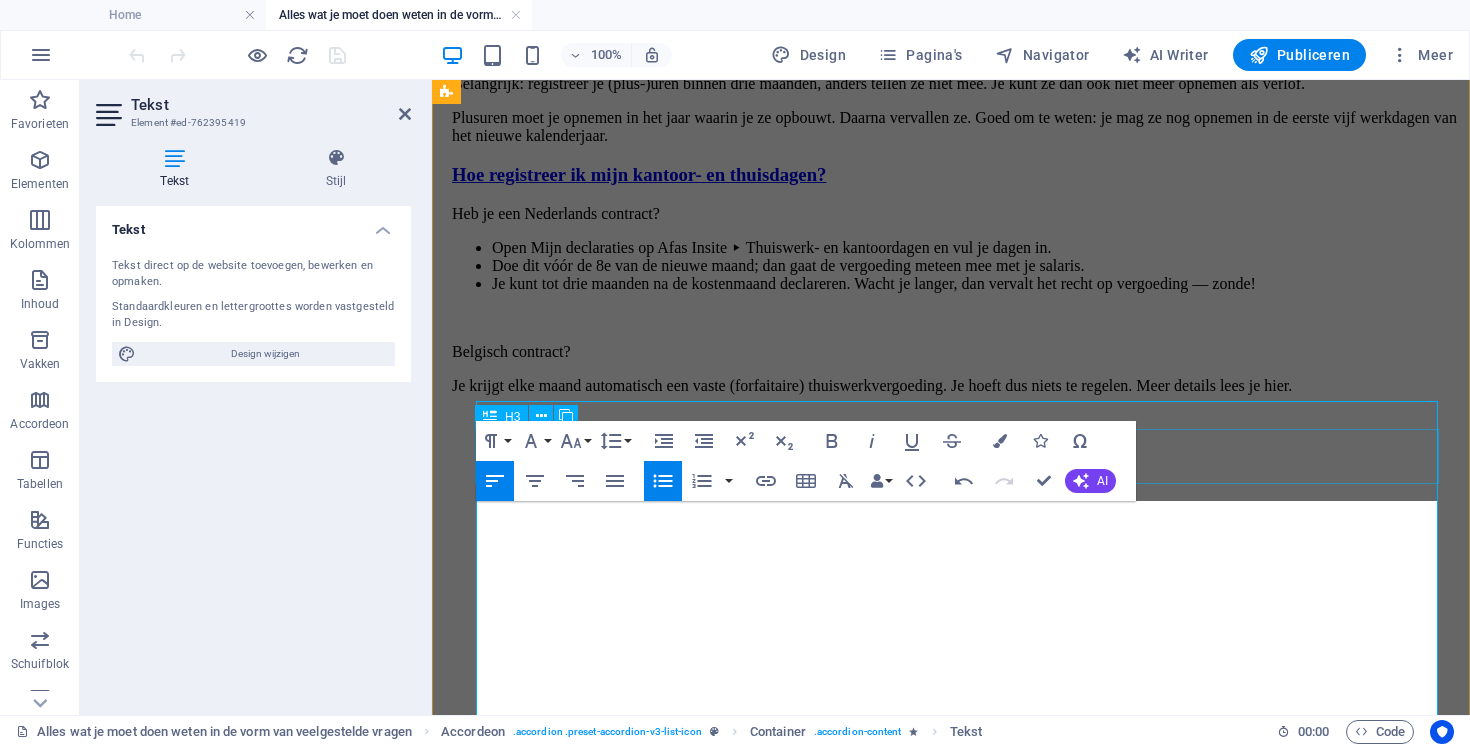 scroll, scrollTop: 501, scrollLeft: 0, axis: vertical 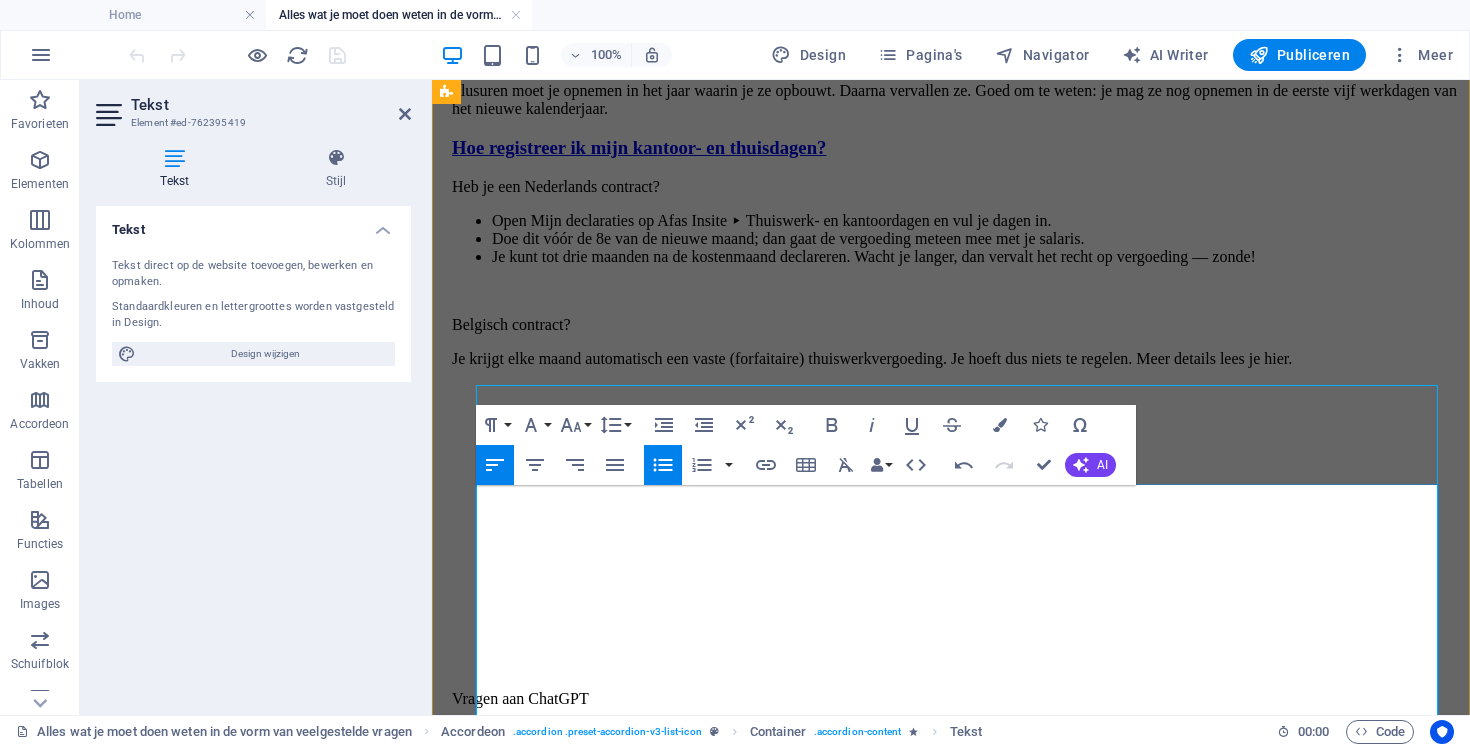 click on "Doe dit vóór de 8e van de nieuwe maand; dan gaat de vergoeding meteen mee met je salaris." at bounding box center (977, 239) 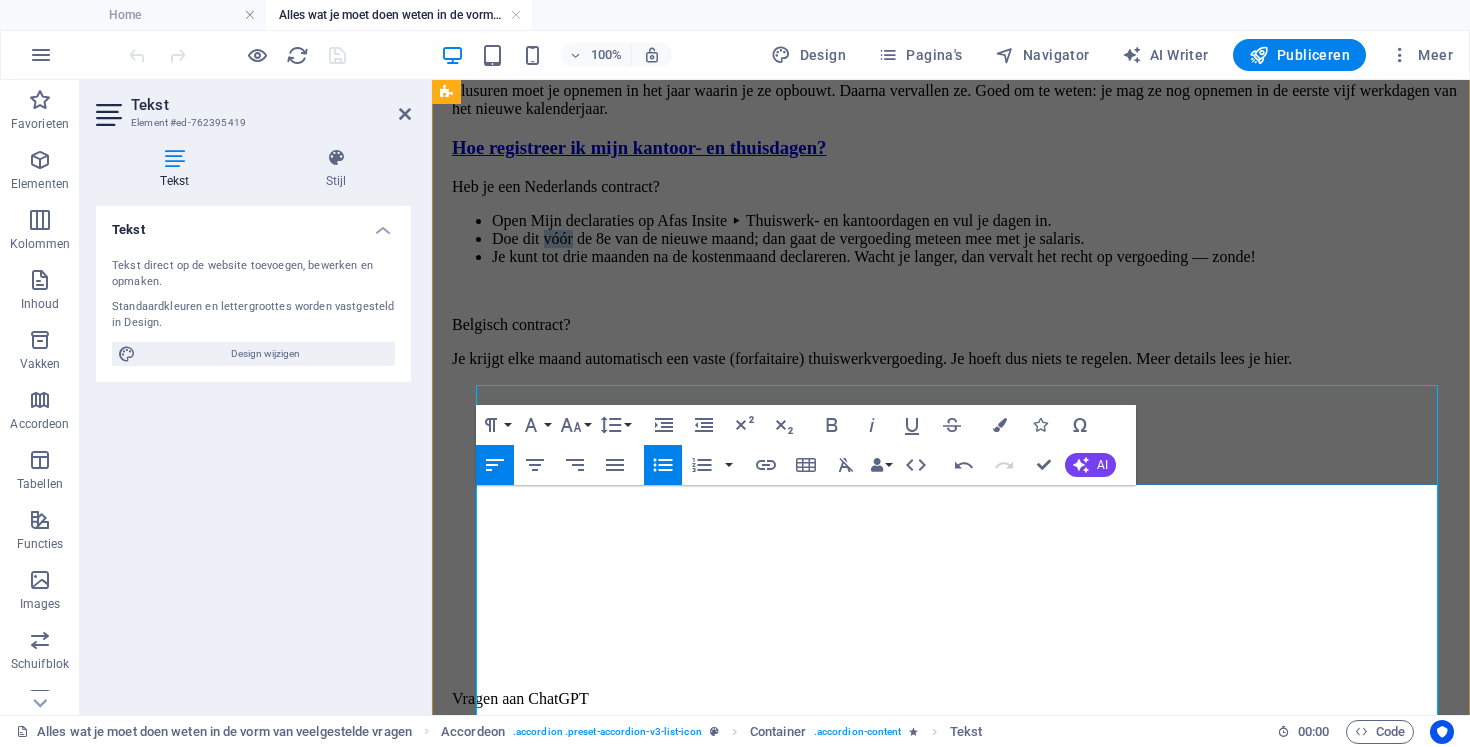 click on "Doe dit vóór de 8e van de nieuwe maand; dan gaat de vergoeding meteen mee met je salaris." at bounding box center (977, 239) 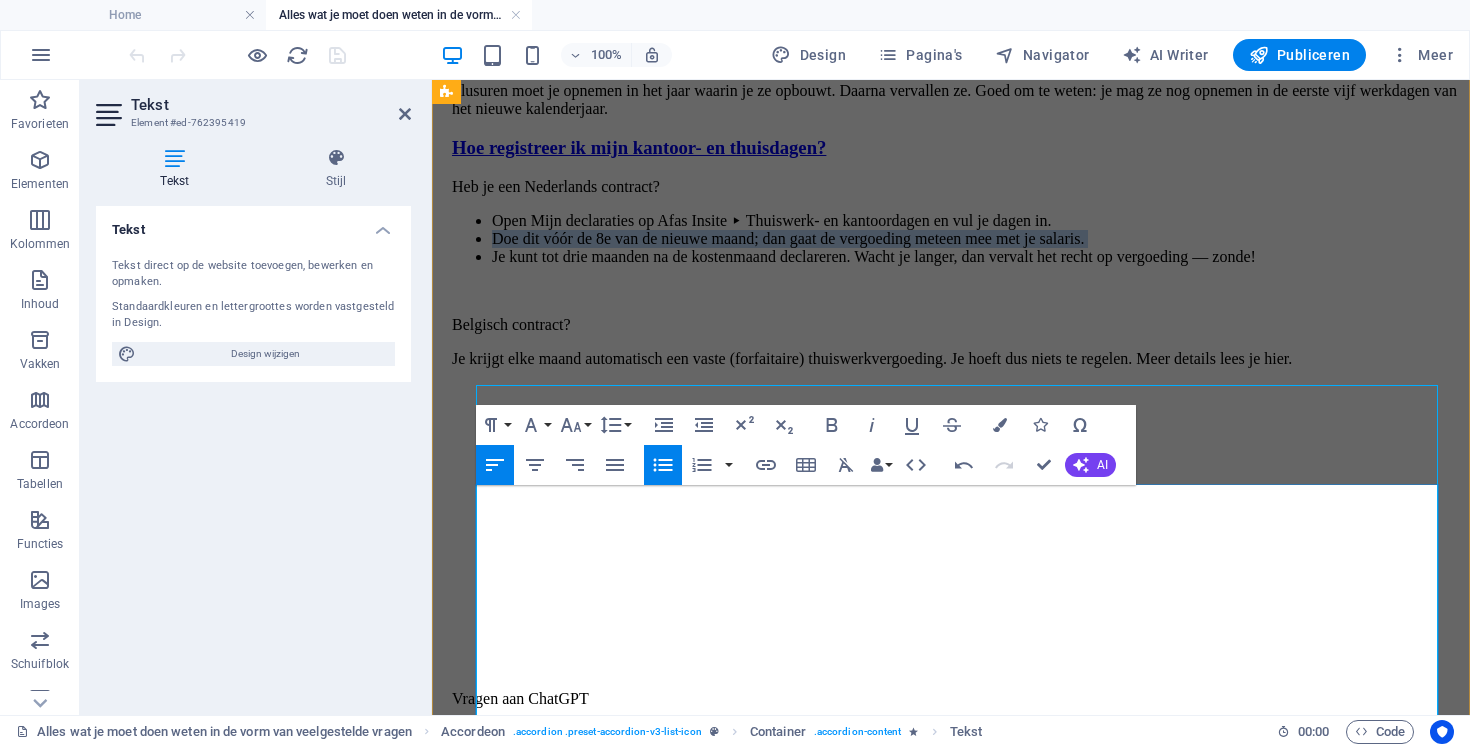 click on "Doe dit vóór de 8e van de nieuwe maand; dan gaat de vergoeding meteen mee met je salaris." at bounding box center [977, 239] 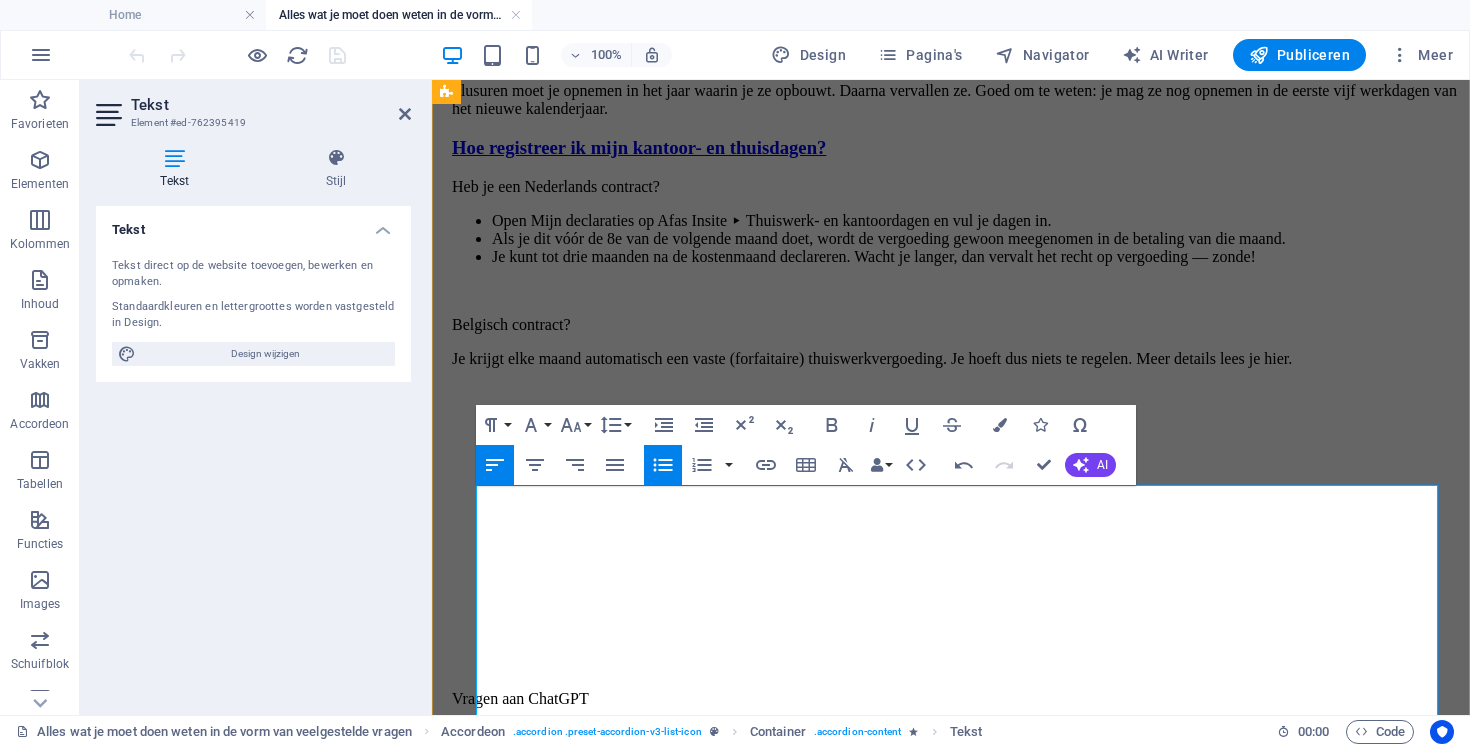 scroll, scrollTop: 2051, scrollLeft: 4, axis: both 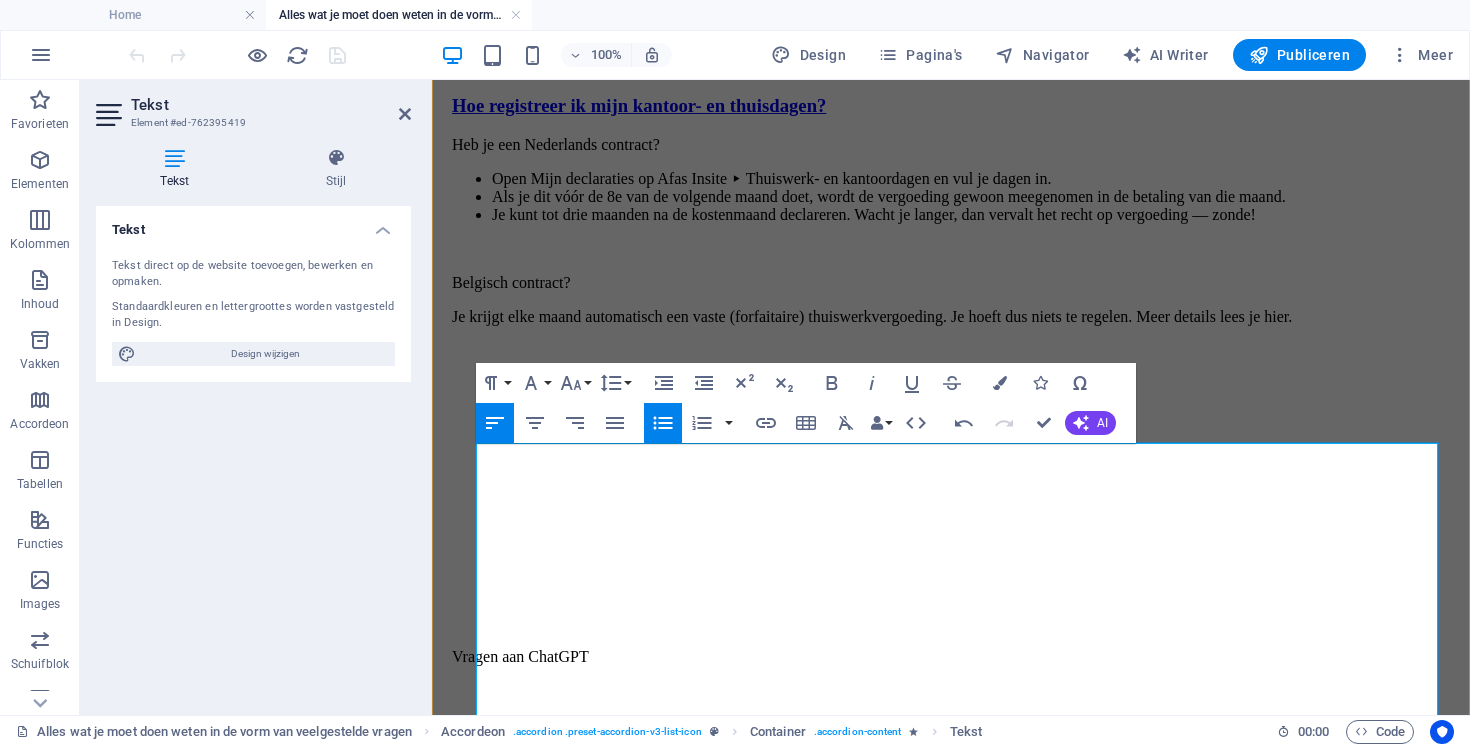 click on "Je kunt tot drie maanden na de kostenmaand declareren. Wacht je langer, dan vervalt het recht op vergoeding — zonde!" at bounding box center (977, 215) 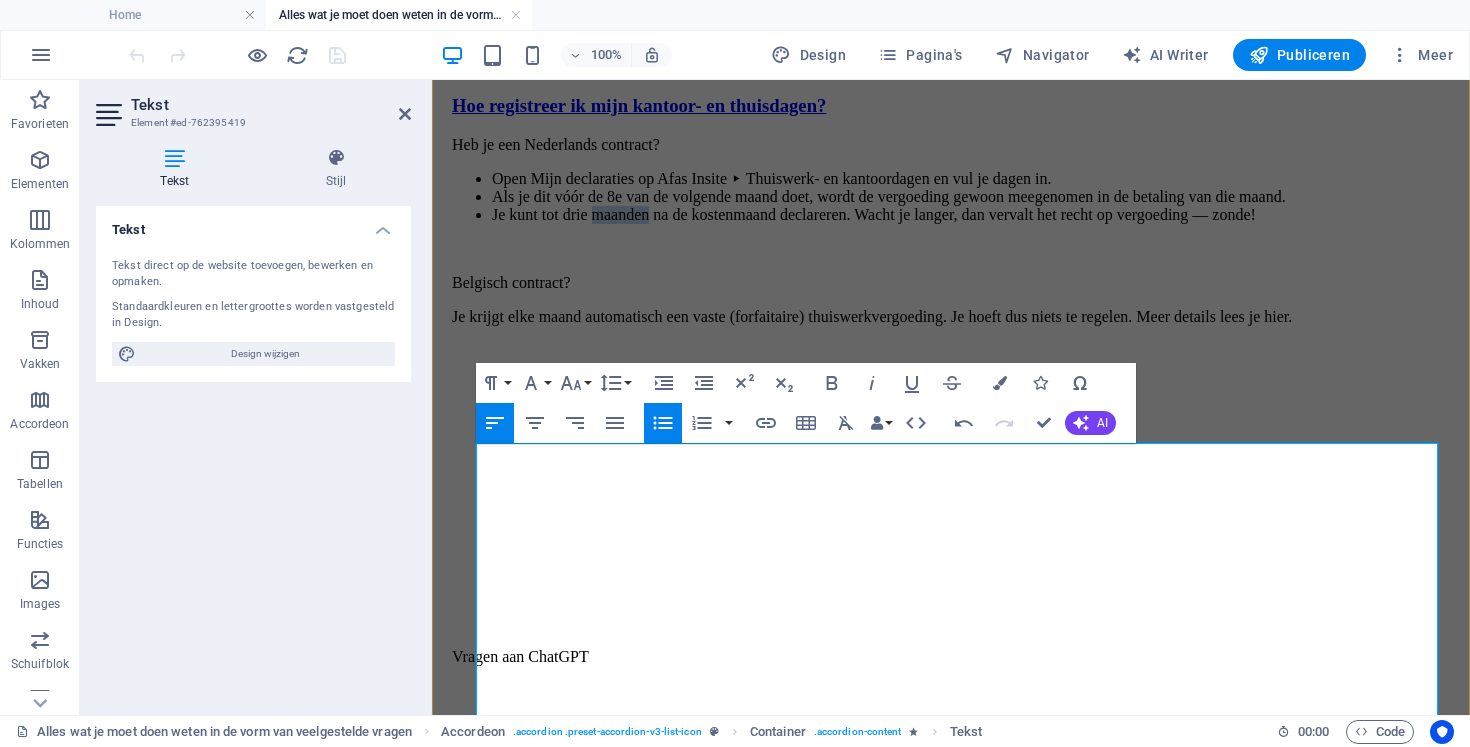 click on "Je kunt tot drie maanden na de kostenmaand declareren. Wacht je langer, dan vervalt het recht op vergoeding — zonde!" at bounding box center [977, 215] 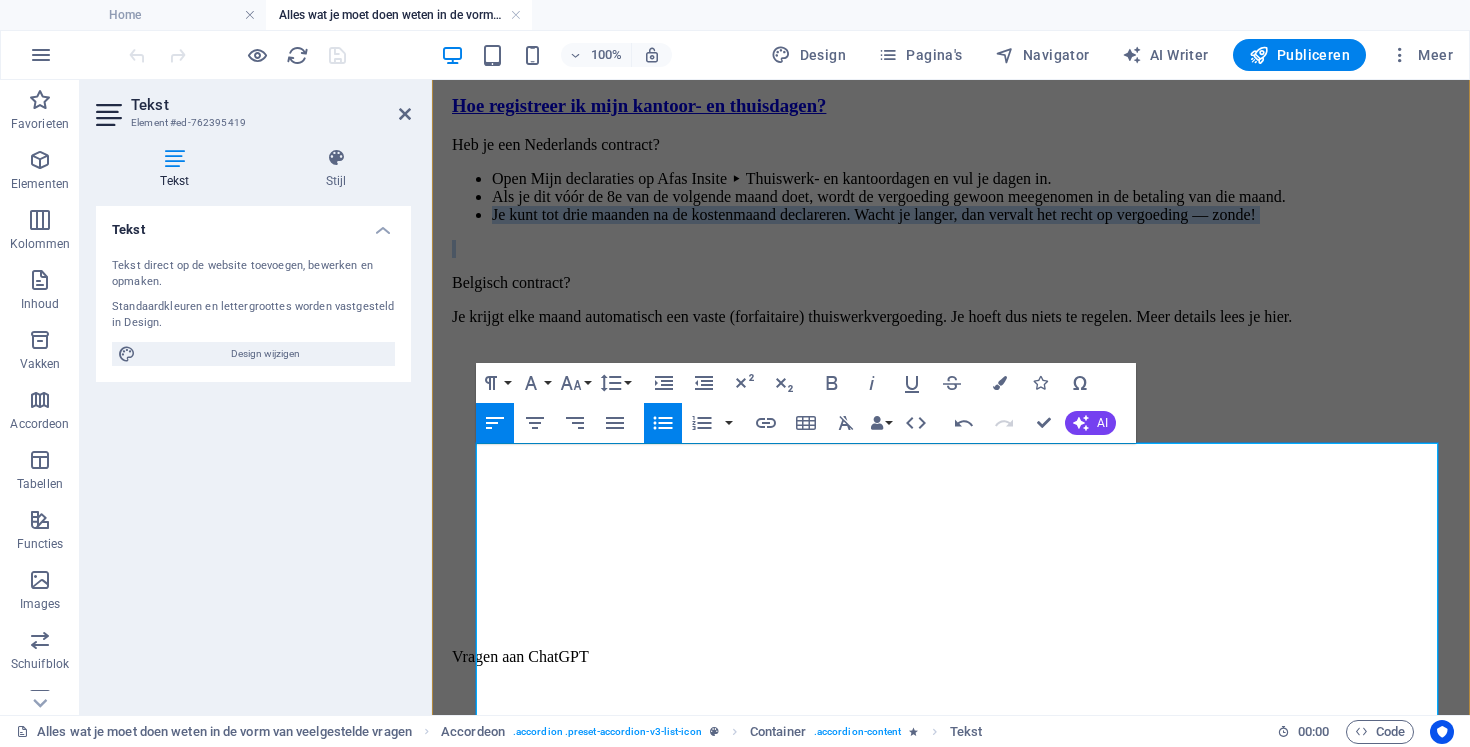 click on "Je kunt tot drie maanden na de kostenmaand declareren. Wacht je langer, dan vervalt het recht op vergoeding — zonde!" at bounding box center (977, 215) 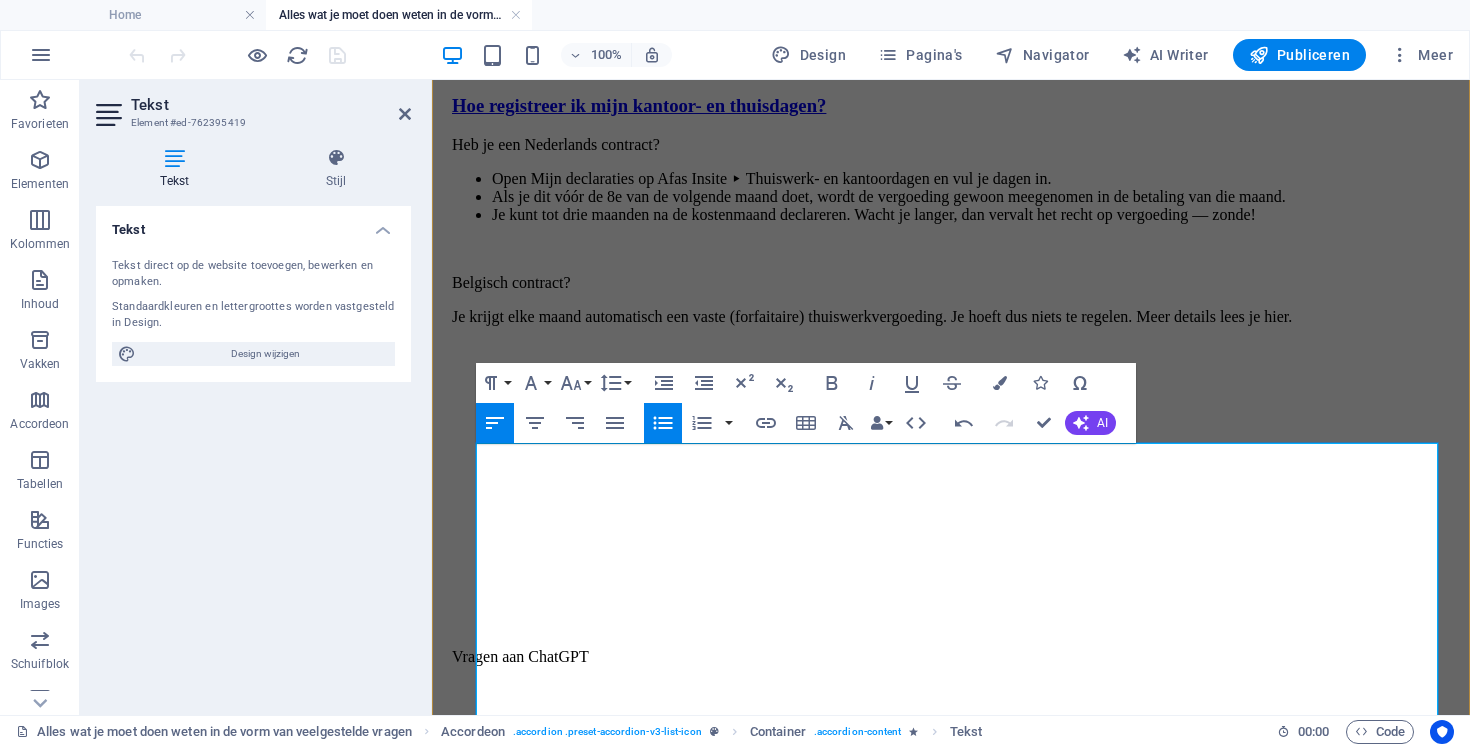 scroll, scrollTop: 2947, scrollLeft: 0, axis: vertical 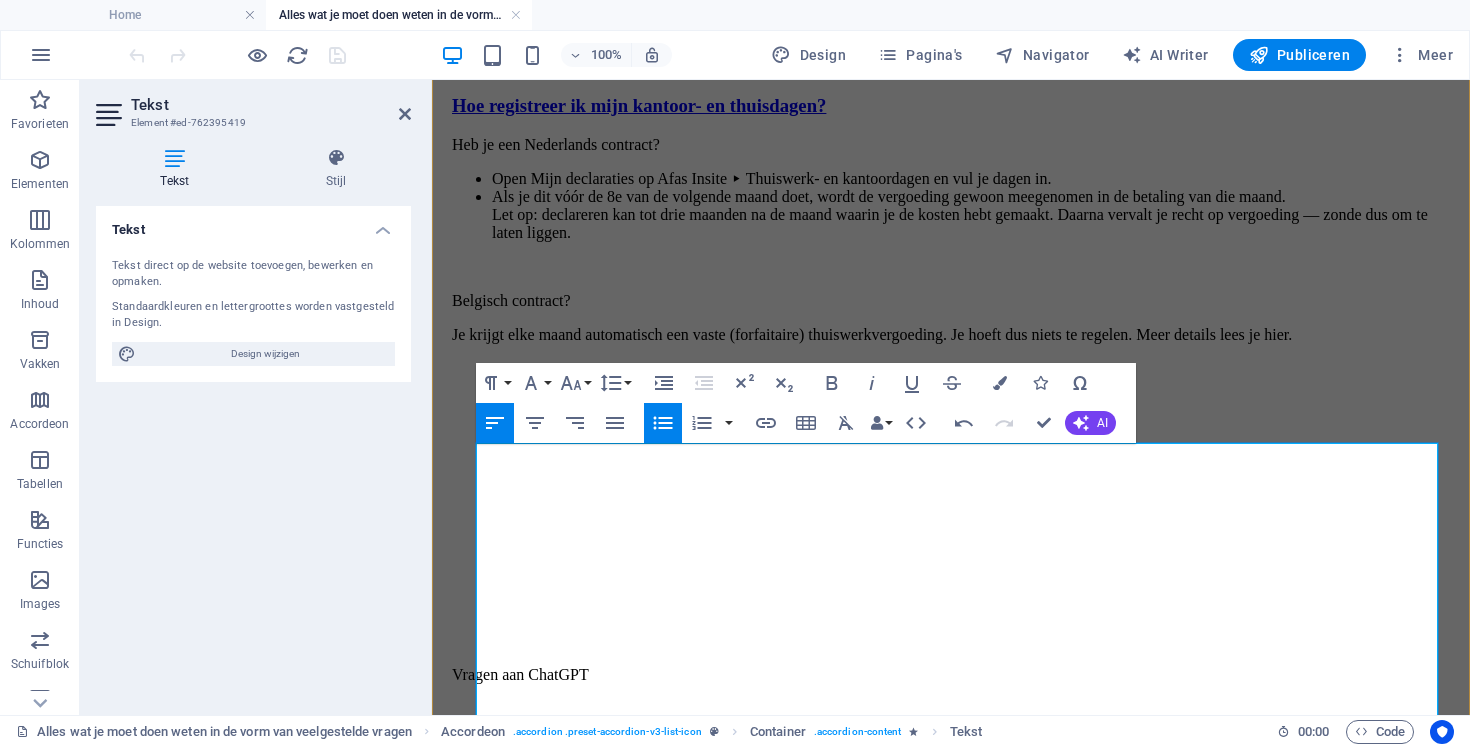 click on "Open Mijn declaraties op Afas Insite ▸ Thuiswerk- en kantoordagen en vul je dagen in. Als je dit vóór de 8e van de volgende maand doet, wordt de vergoeding gewoon meegenomen in de betaling van die maand. Let op: declareren kan tot drie maanden na de maand waarin je de kosten hebt gemaakt. Daarna vervalt je recht op vergoeding — zonde dus om te laten liggen." at bounding box center [957, 206] 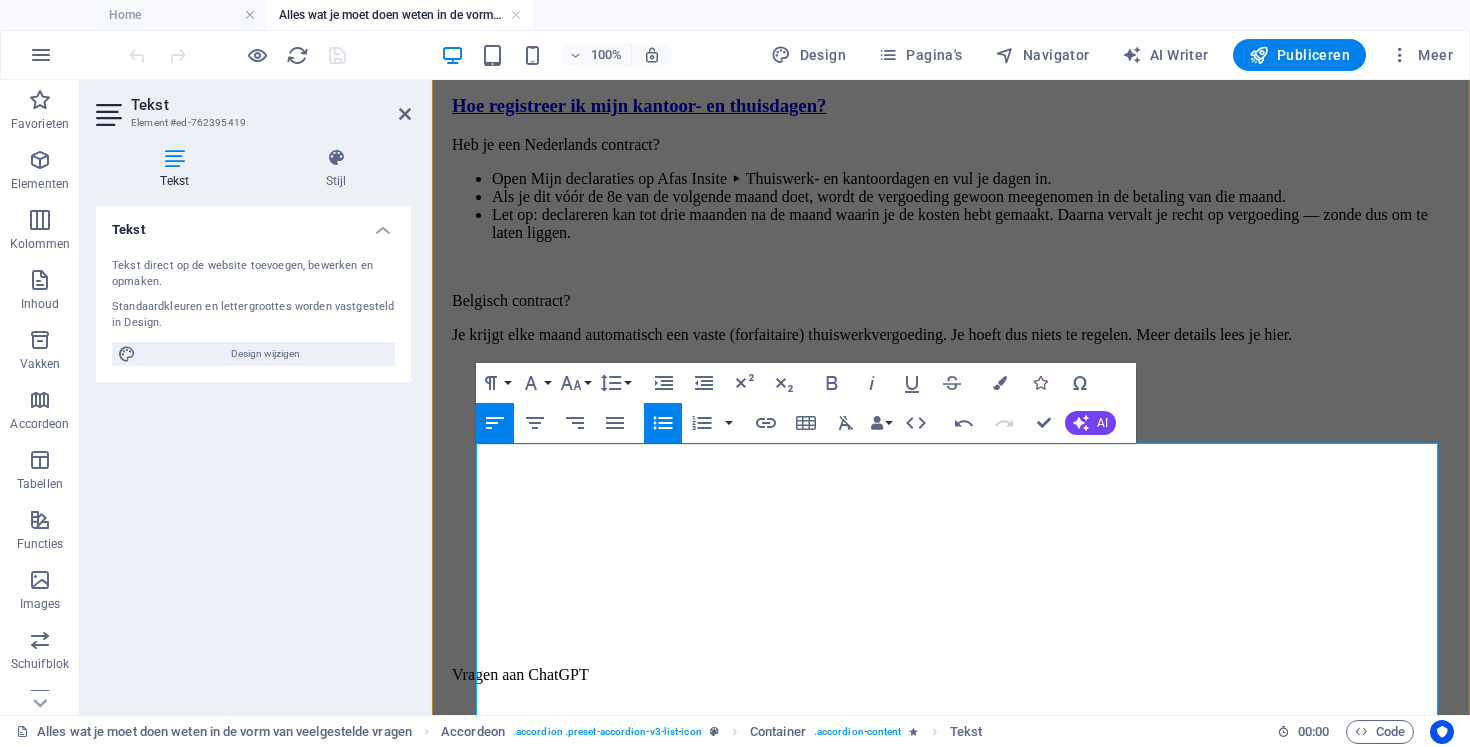 click on "Open Mijn declaraties op Afas Insite ▸ Thuiswerk- en kantoordagen en vul je dagen in." at bounding box center [977, 179] 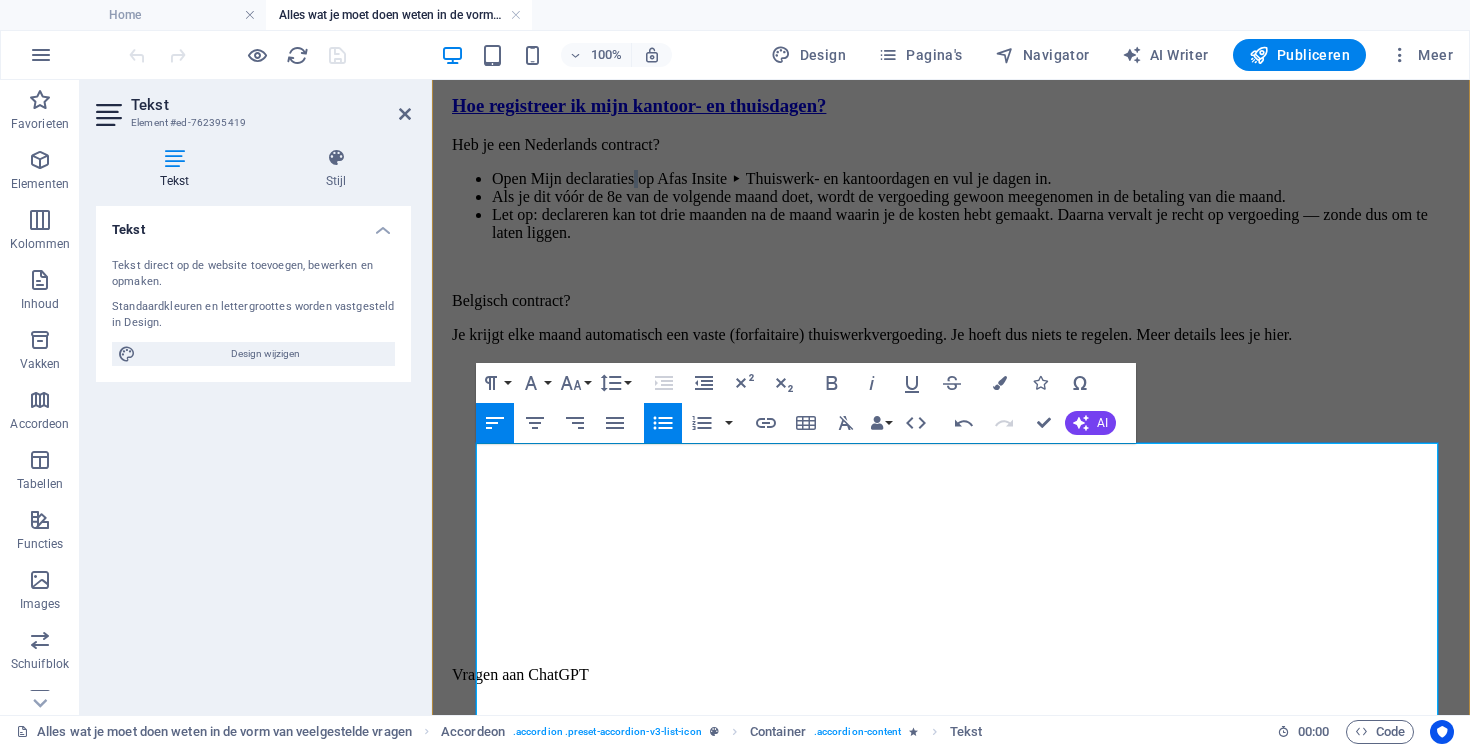 click on "Open Mijn declaraties op Afas Insite ▸ Thuiswerk- en kantoordagen en vul je dagen in." at bounding box center (977, 179) 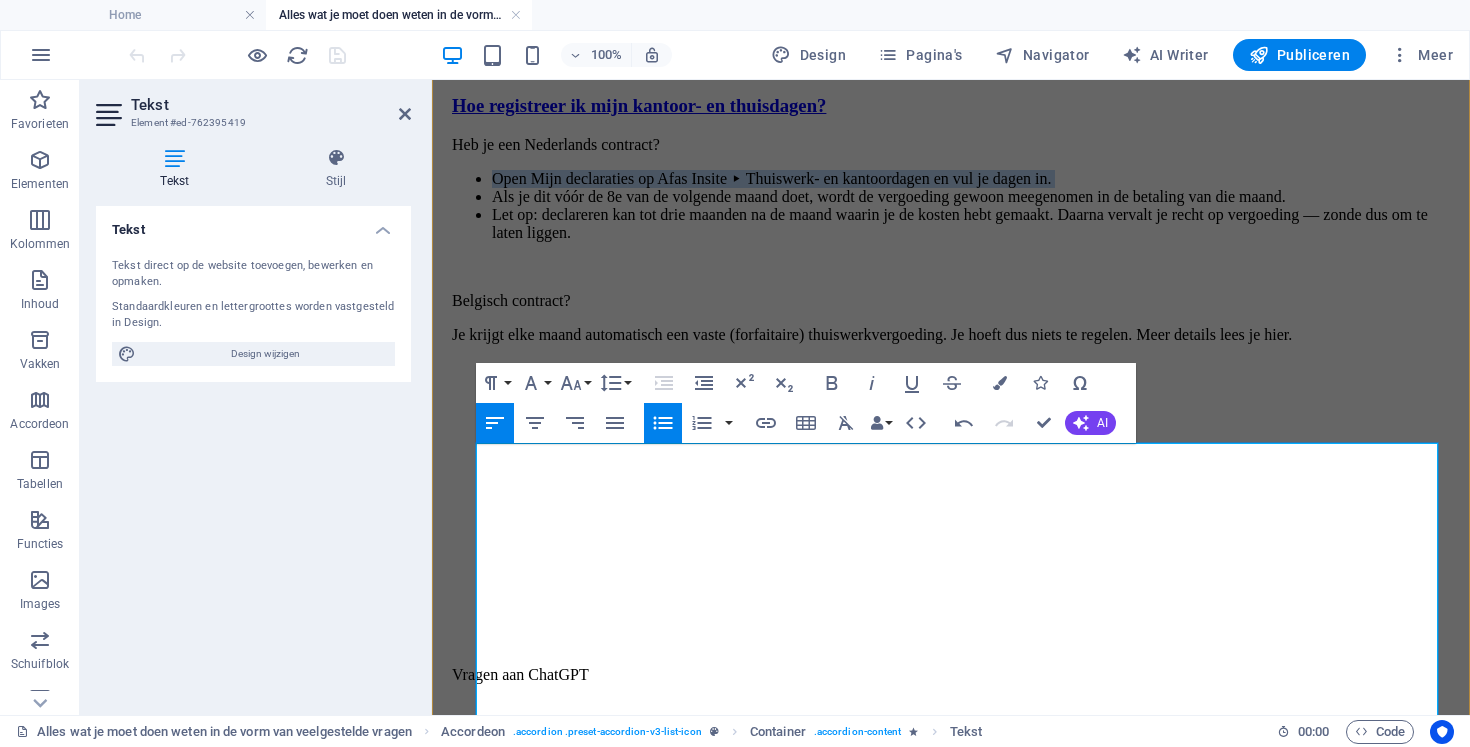 click on "Open Mijn declaraties op Afas Insite ▸ Thuiswerk- en kantoordagen en vul je dagen in." at bounding box center [977, 179] 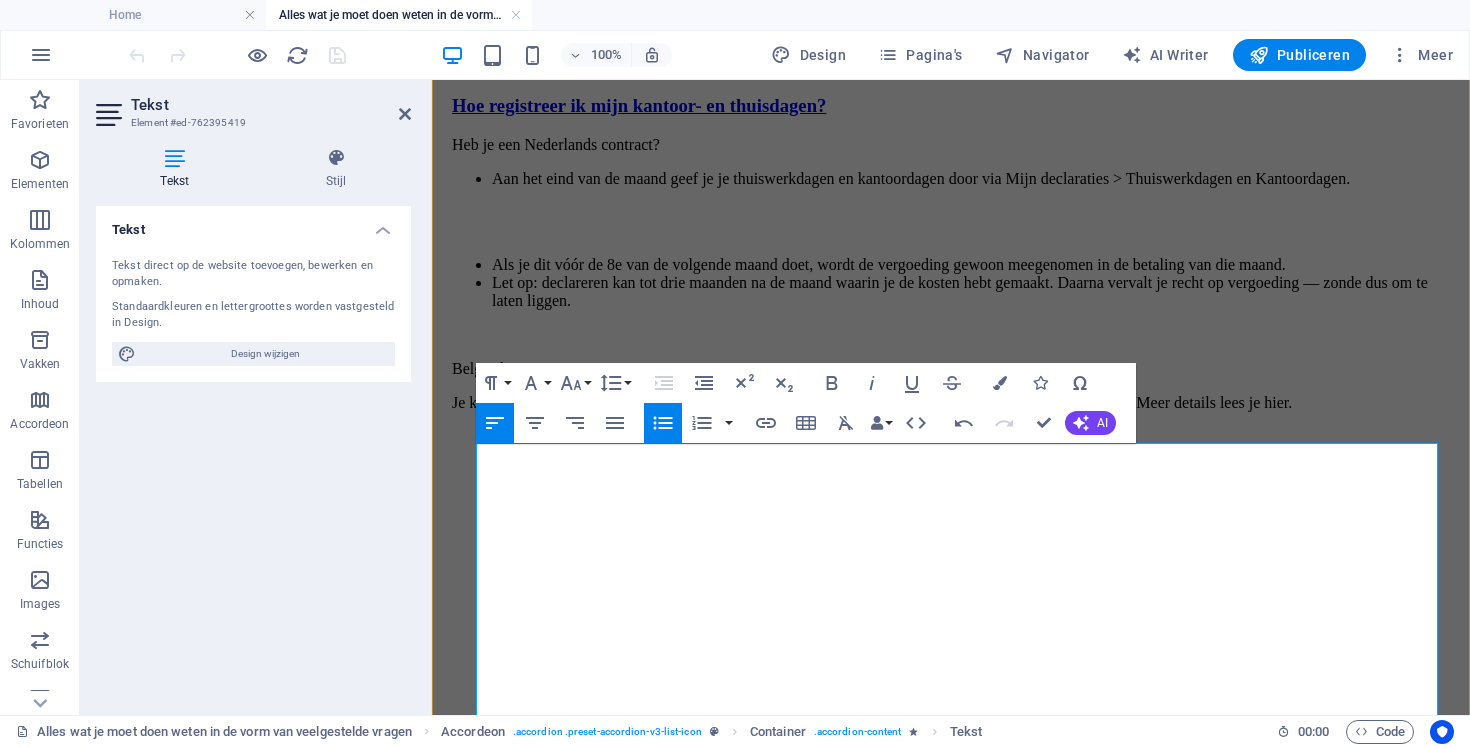 scroll, scrollTop: 2415, scrollLeft: 0, axis: vertical 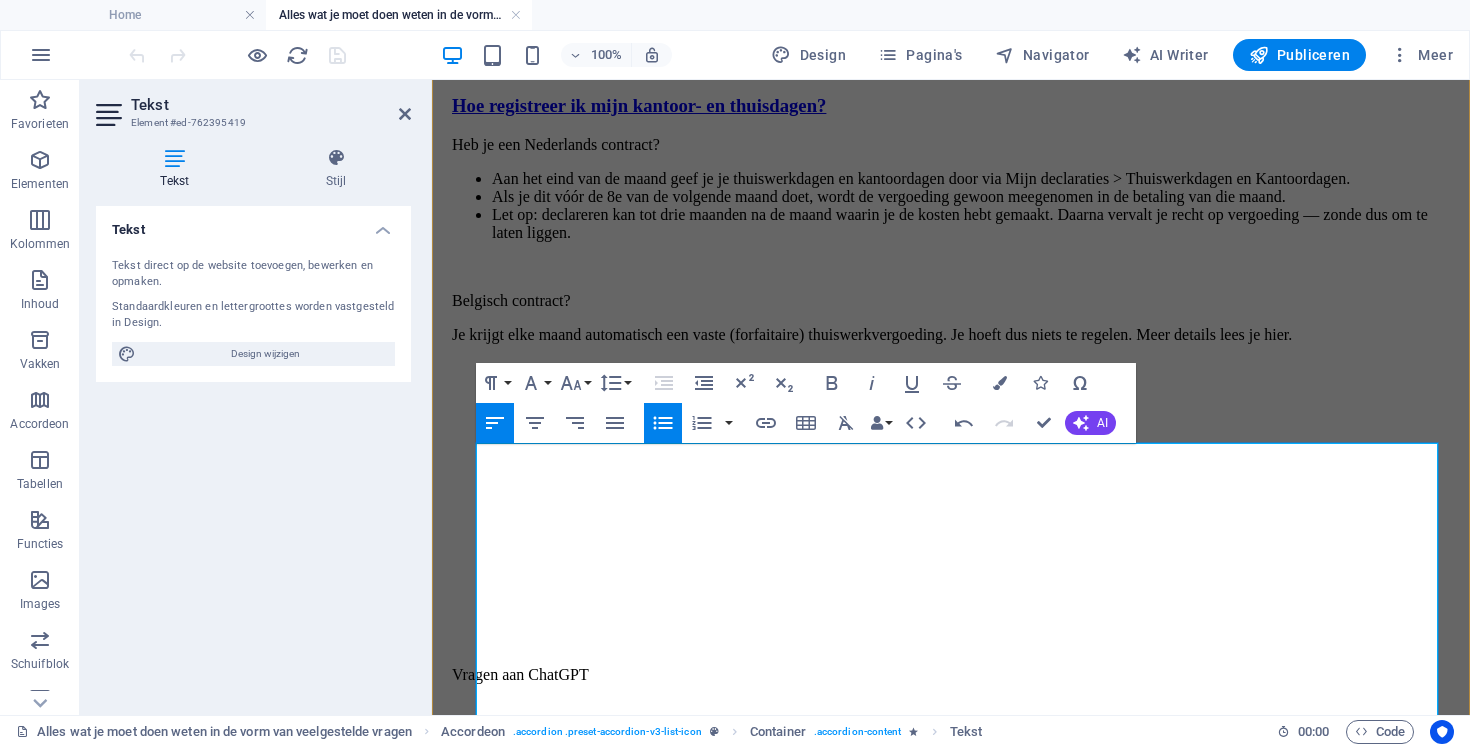 click on "Aan het eind van de maand geef je je thuiswerkdagen en kantoordagen door via Mijn declaraties > Thuiswerkdagen en Kantoordagen." at bounding box center [977, 179] 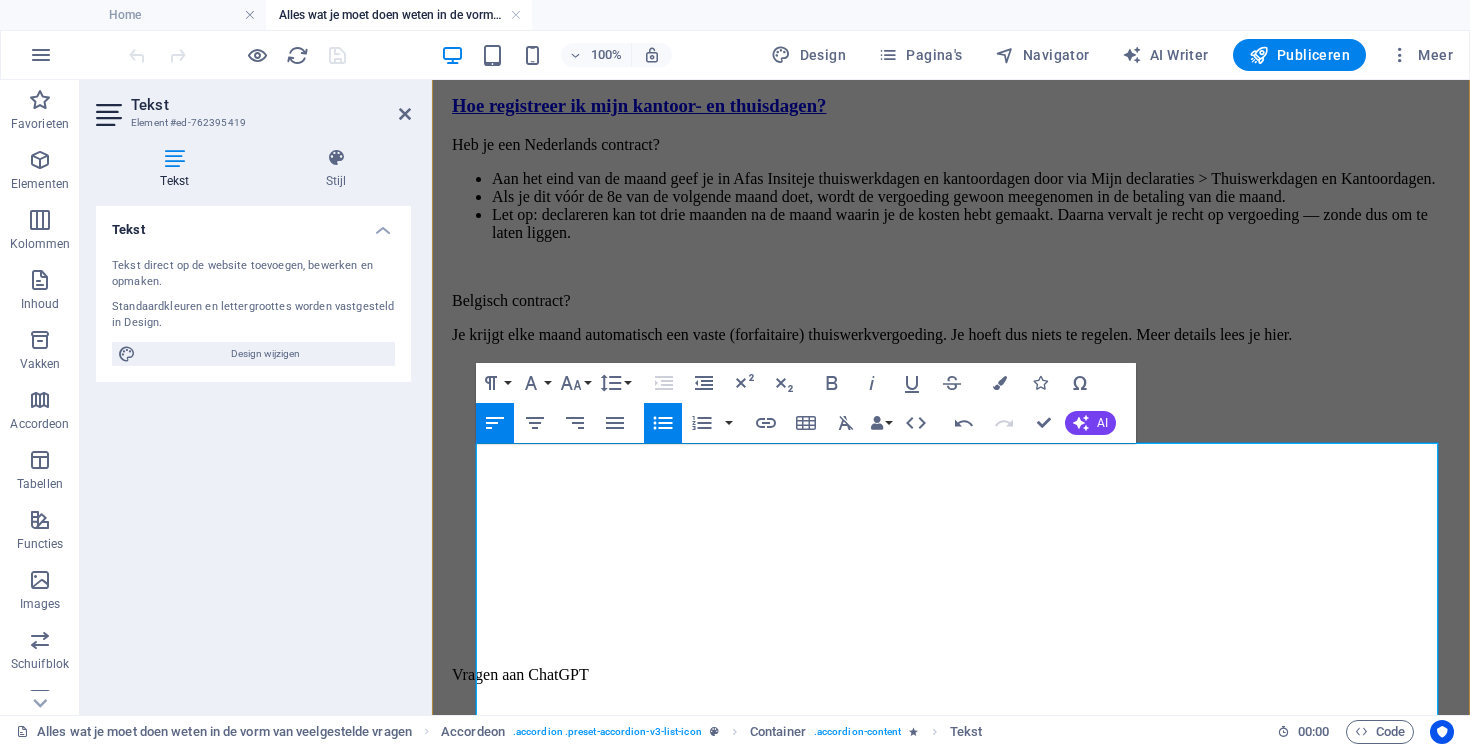 click on "Aan het eind van de maand geef je in Afas Insite je thuiswerkdagen en kantoordagen door via Mijn declaraties > Thuiswerkdagen en Kantoordagen." at bounding box center (977, 179) 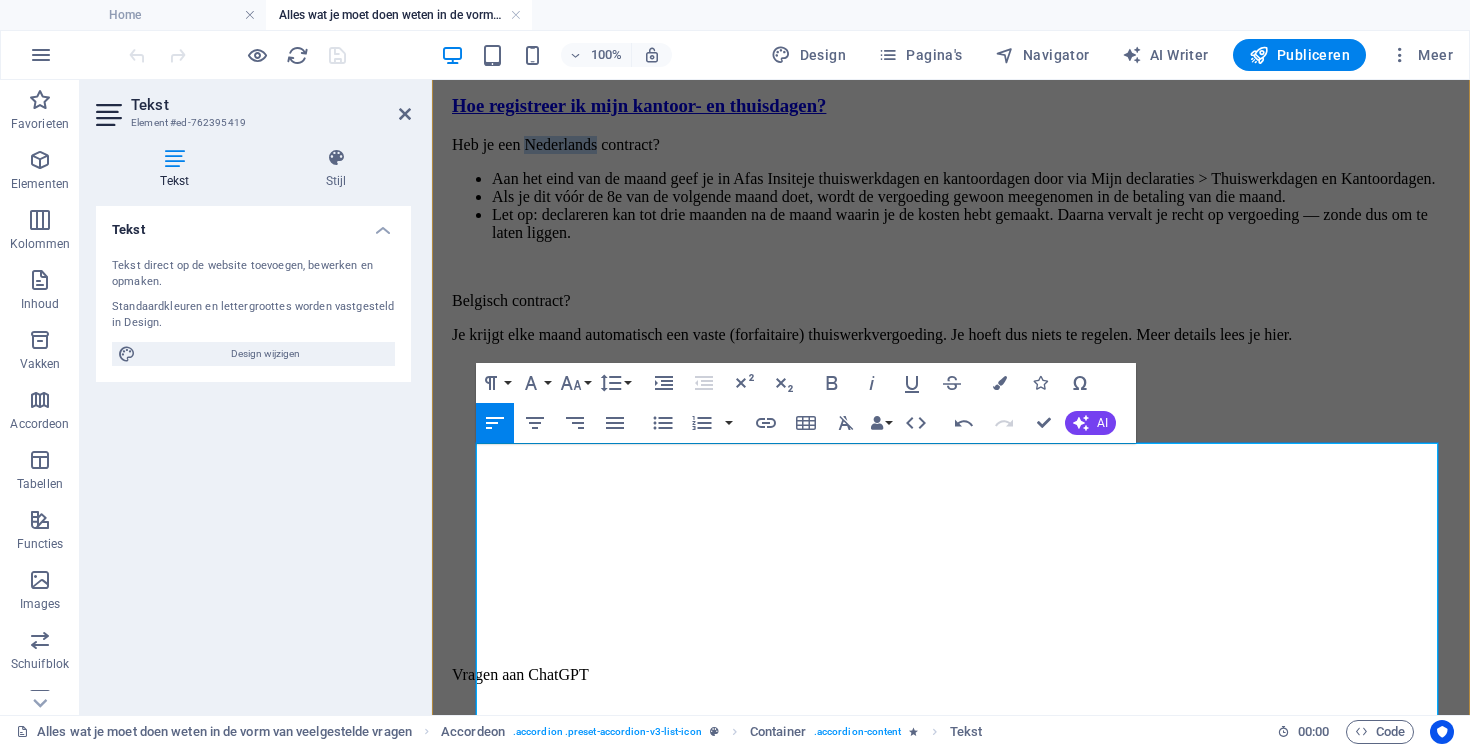 click on "Heb je een Nederlands contract?" at bounding box center (957, 145) 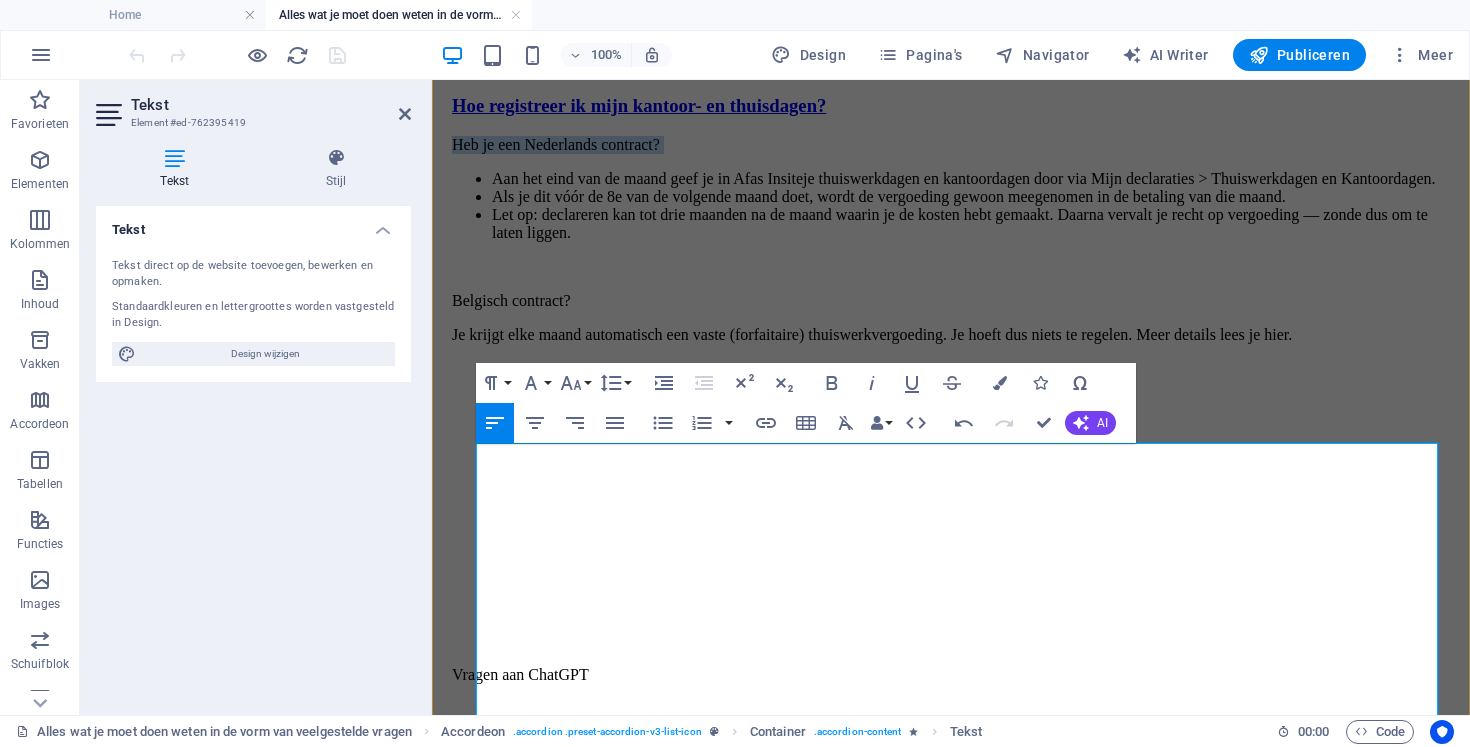 click on "Heb je een Nederlands contract?" at bounding box center (957, 145) 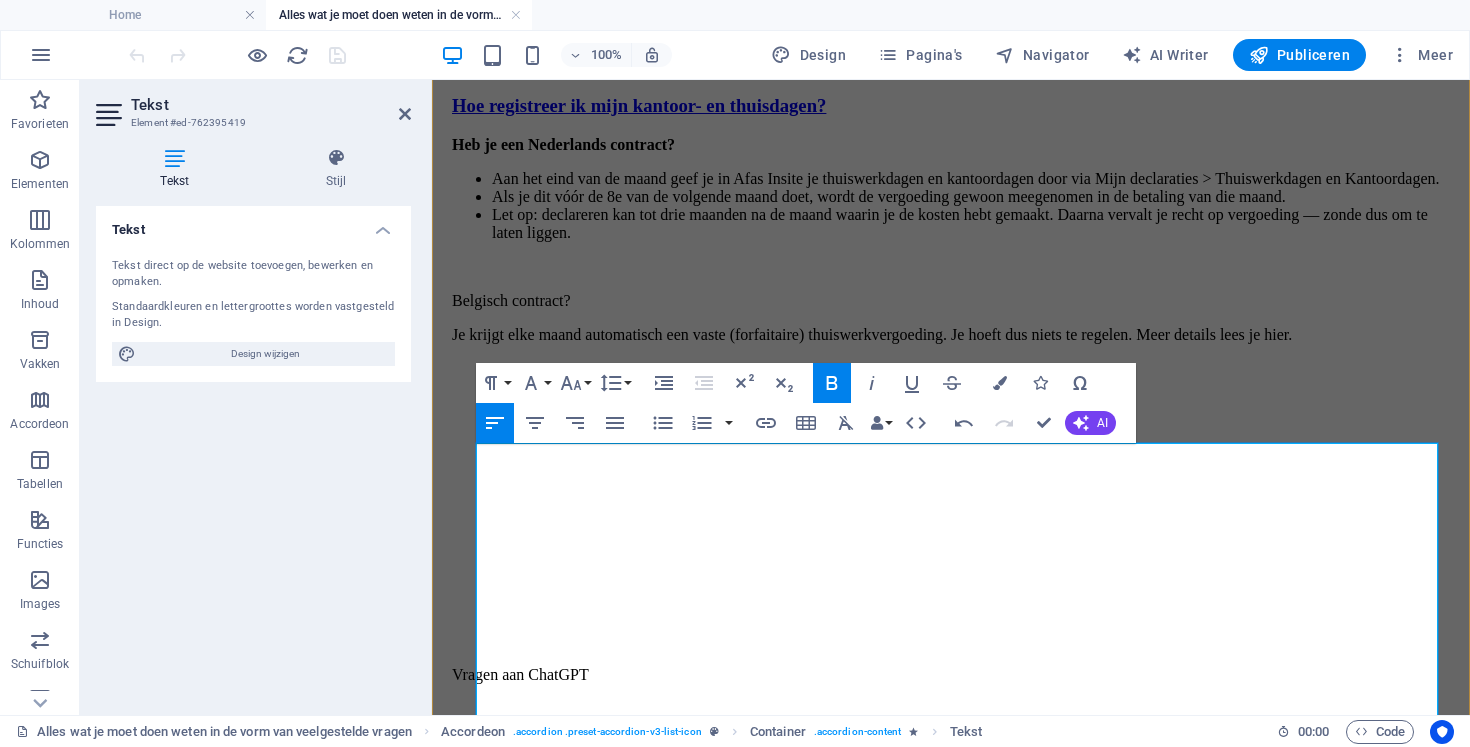 click on "Heb je een Nederlands contract?" at bounding box center [957, 145] 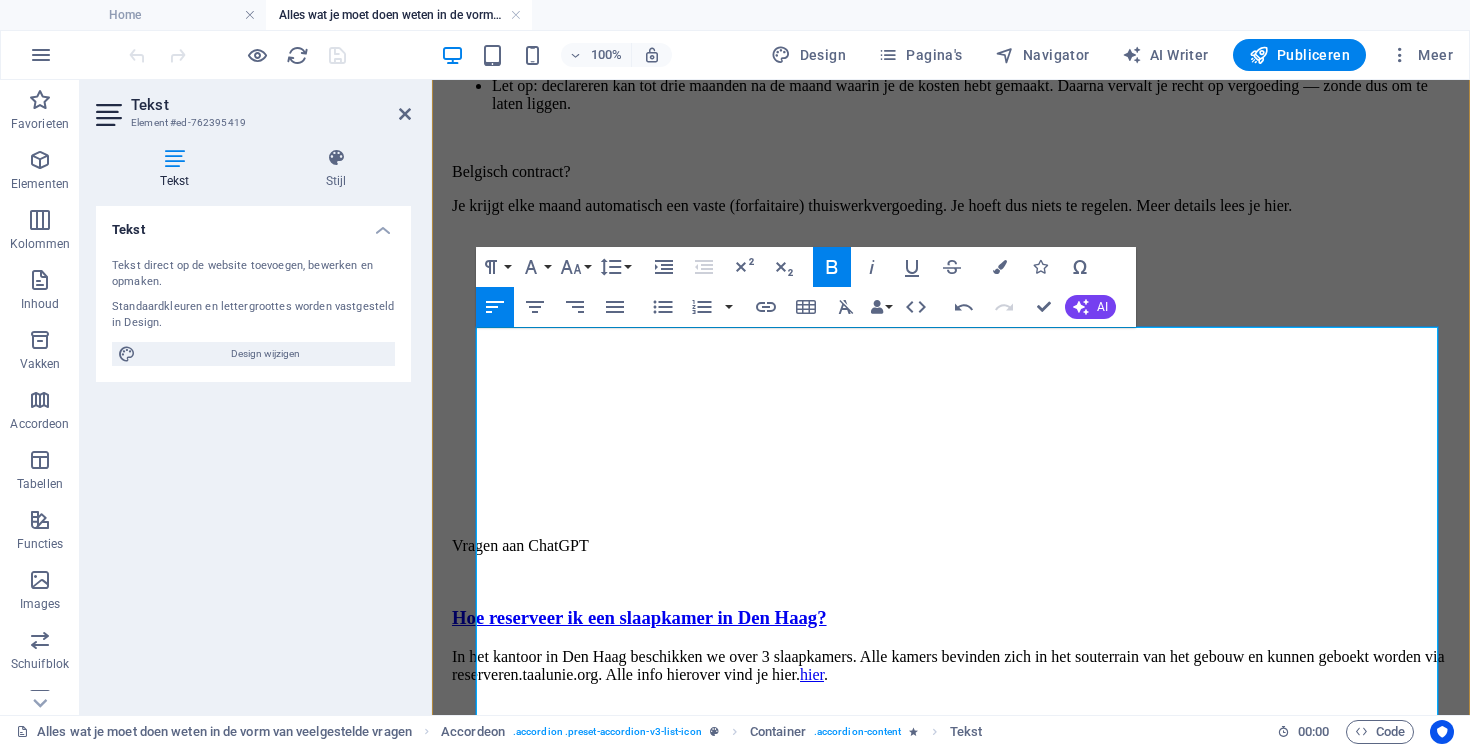 scroll, scrollTop: 673, scrollLeft: 0, axis: vertical 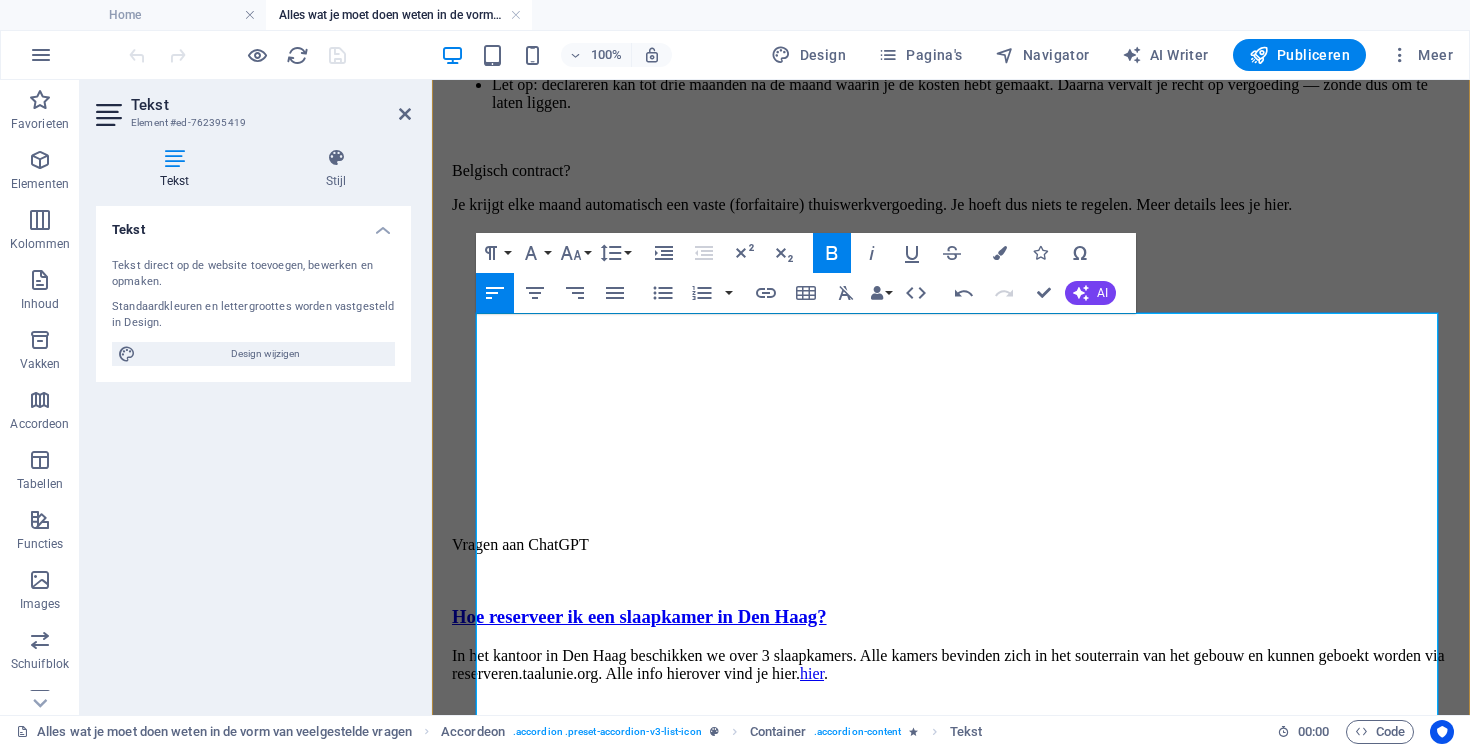 click on "Belgisch contract?" at bounding box center [957, 171] 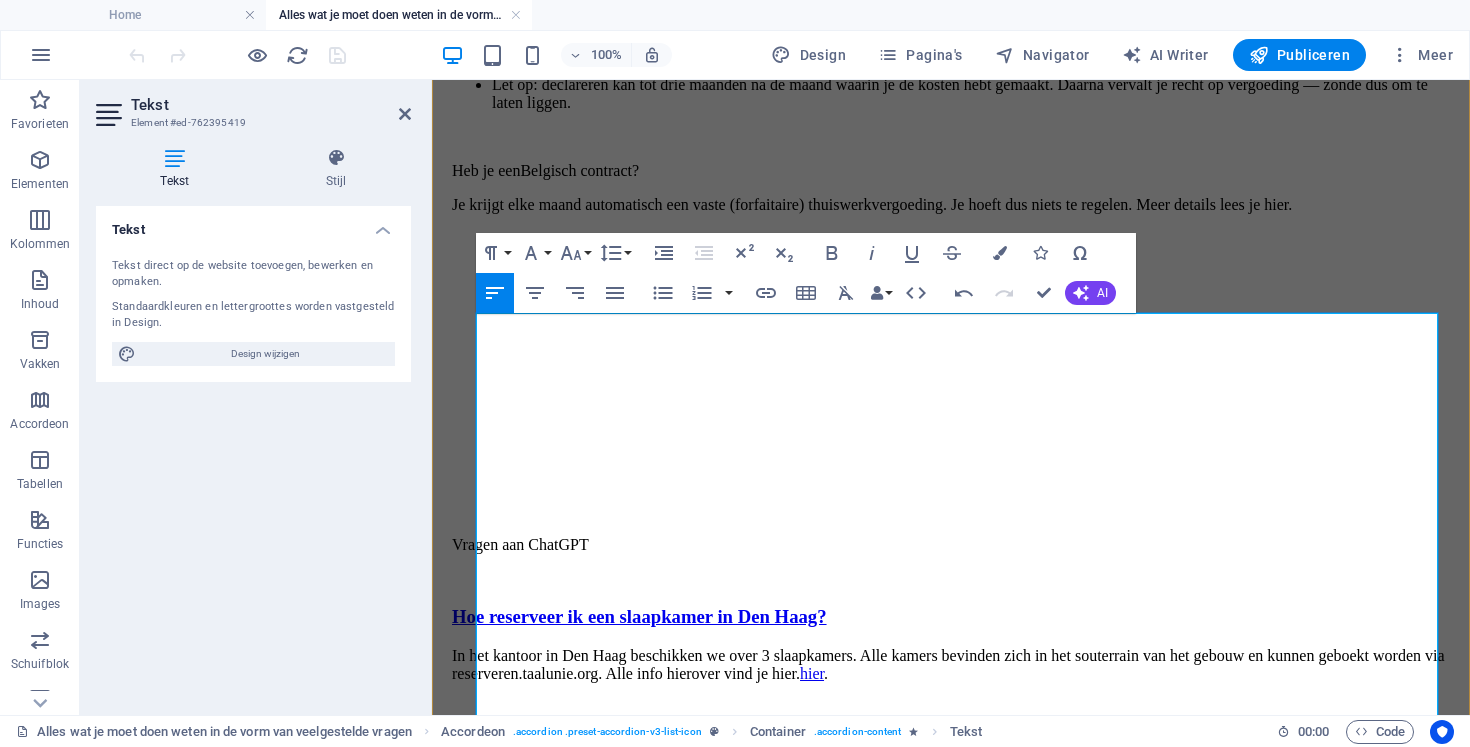 click on "Heb je een  Belgisch contract?" at bounding box center (957, 171) 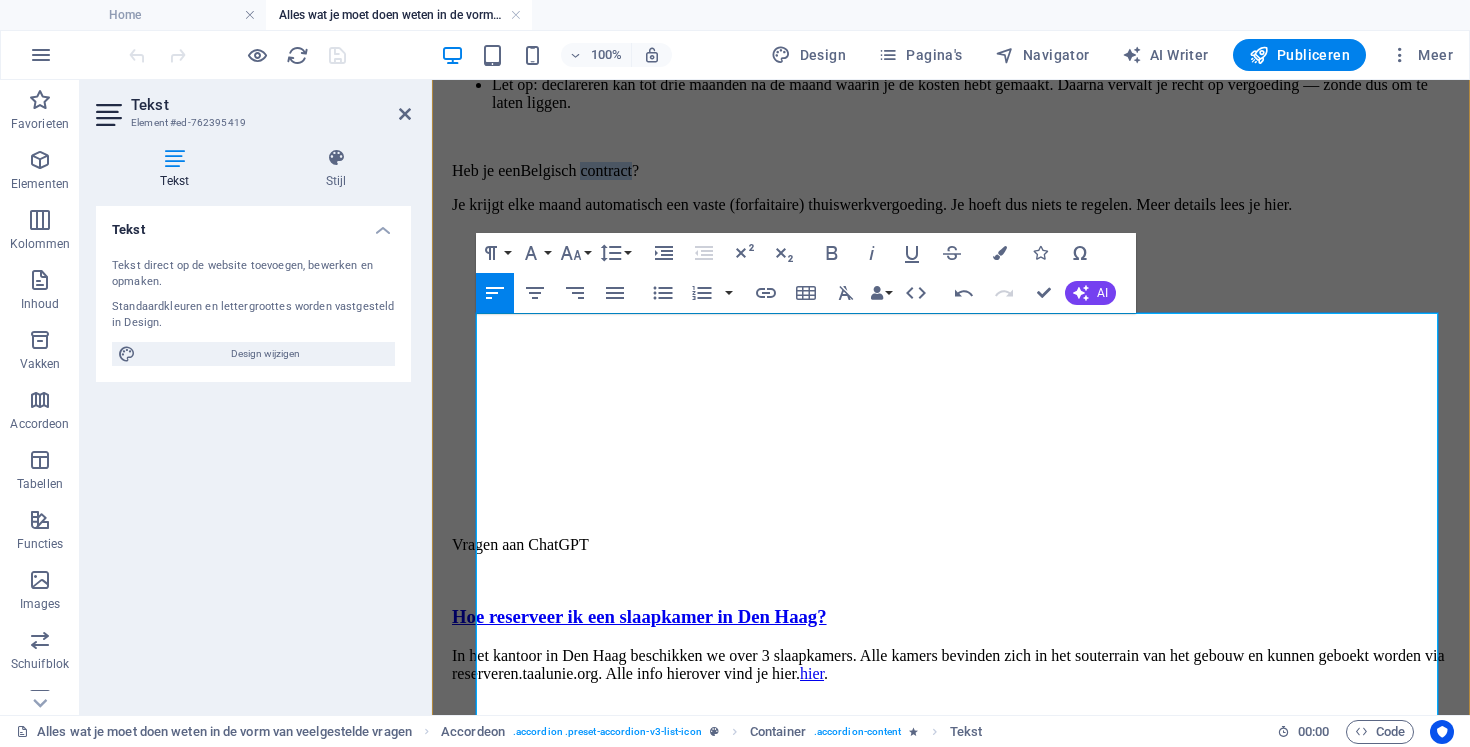 click on "Heb je een  Belgisch contract?" at bounding box center (957, 171) 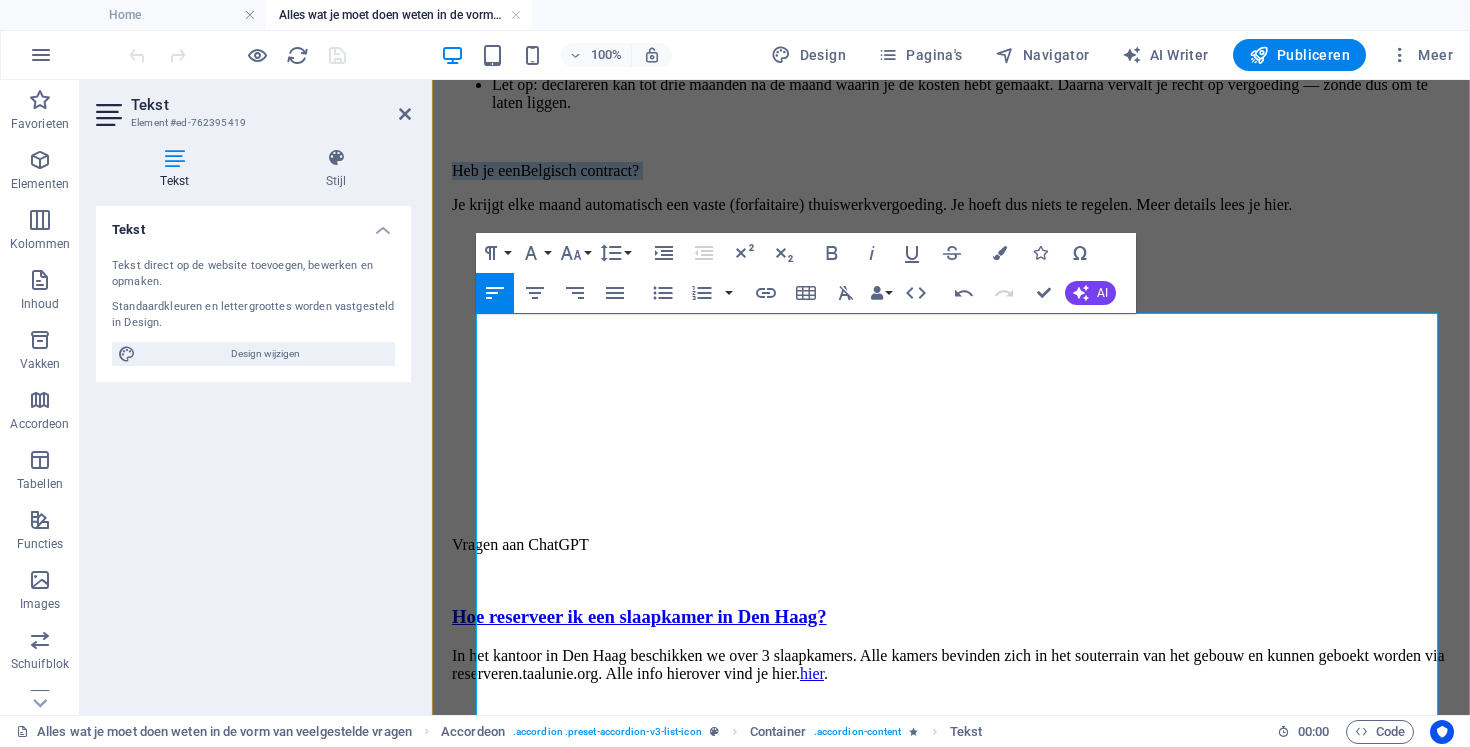 click on "Heb je een  Belgisch contract?" at bounding box center (957, 171) 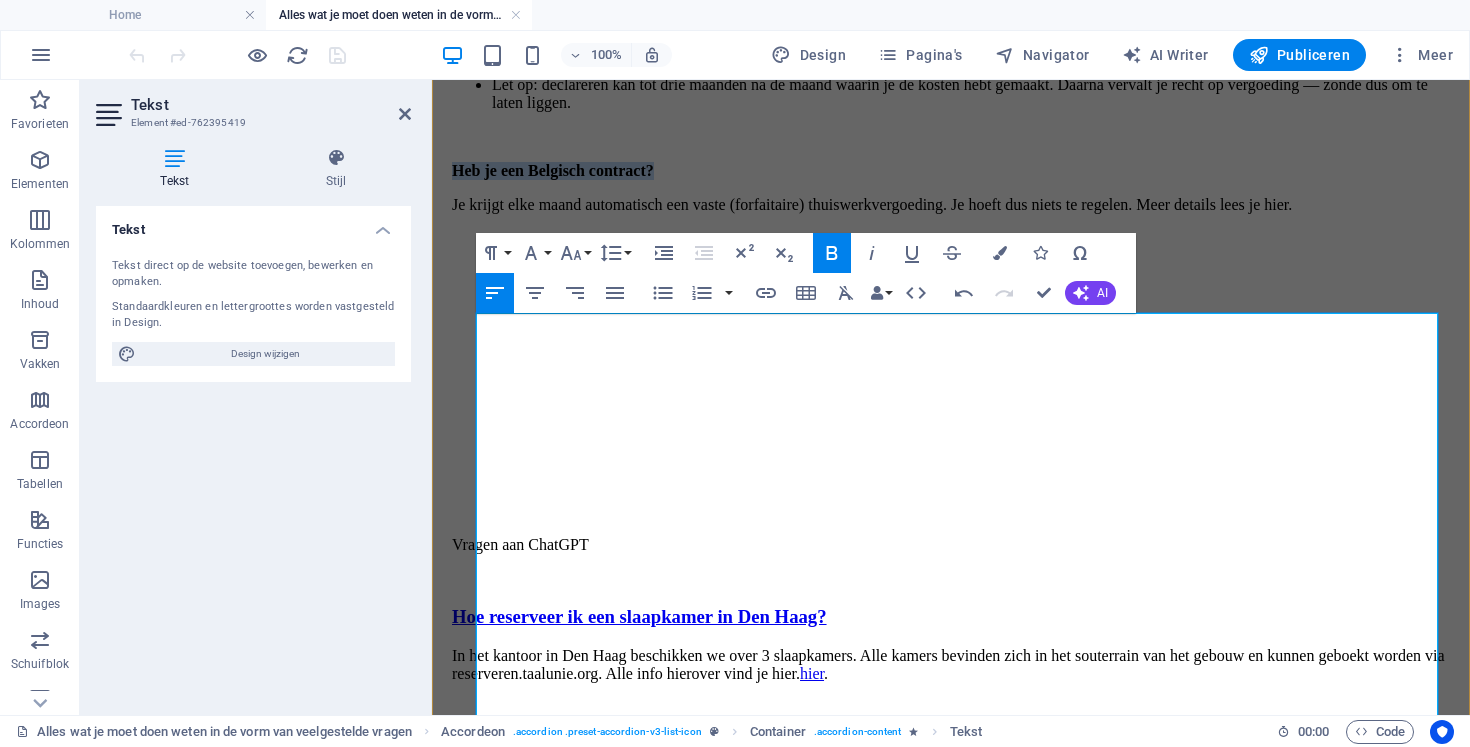 click on "Heb je een Belgisch contract?" at bounding box center [957, 171] 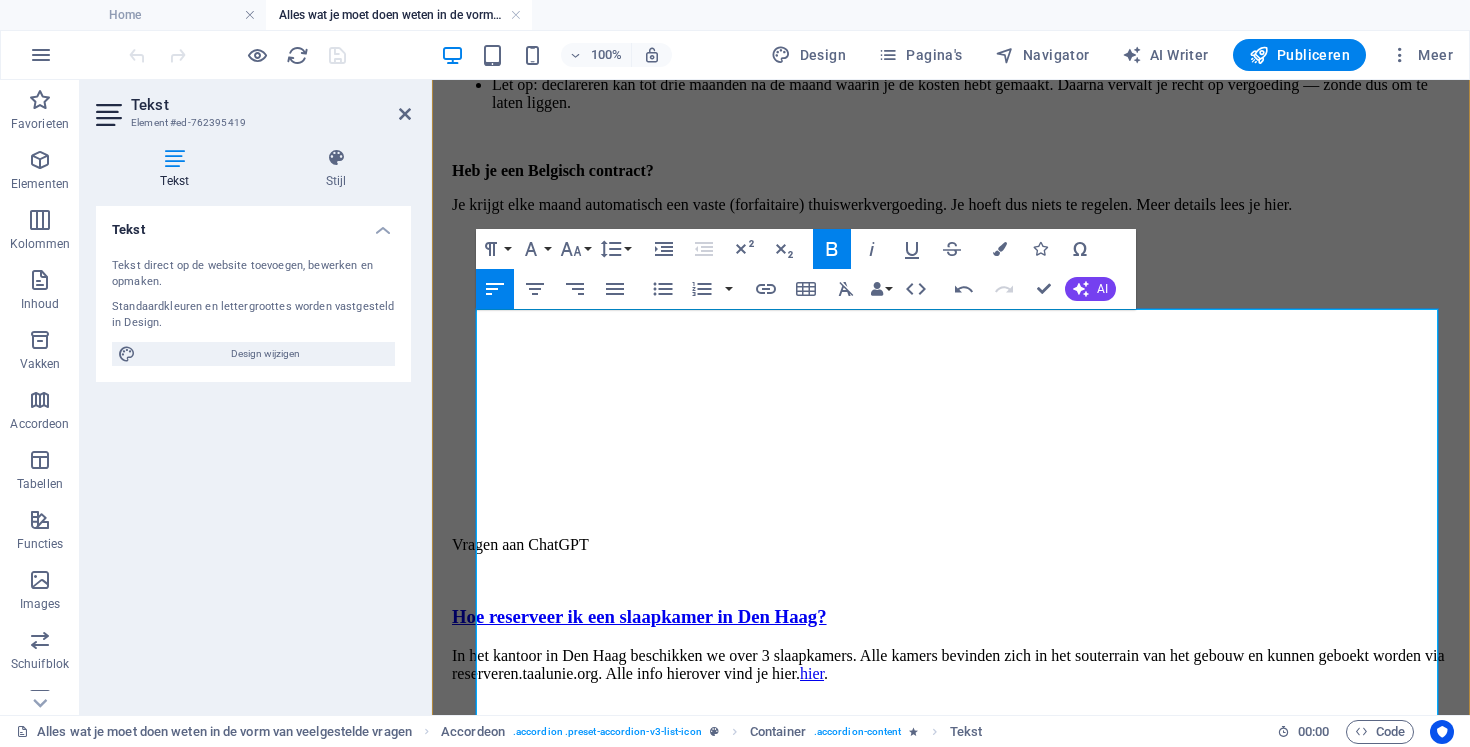 scroll, scrollTop: 677, scrollLeft: 0, axis: vertical 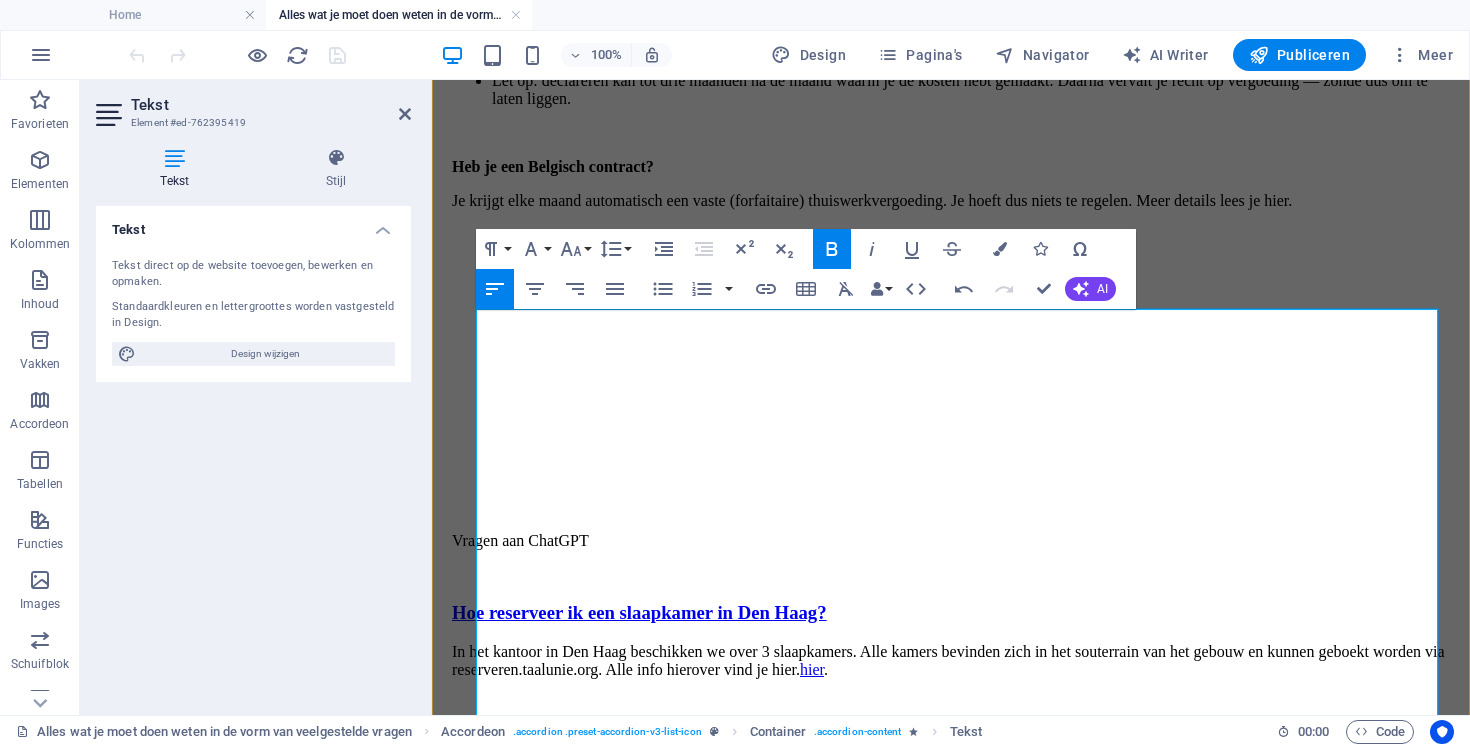 click on "Je krijgt elke maand automatisch een vaste (forfaitaire) thuiswerkvergoeding. Je hoeft dus niets te regelen. Meer details lees je hier." at bounding box center (957, 201) 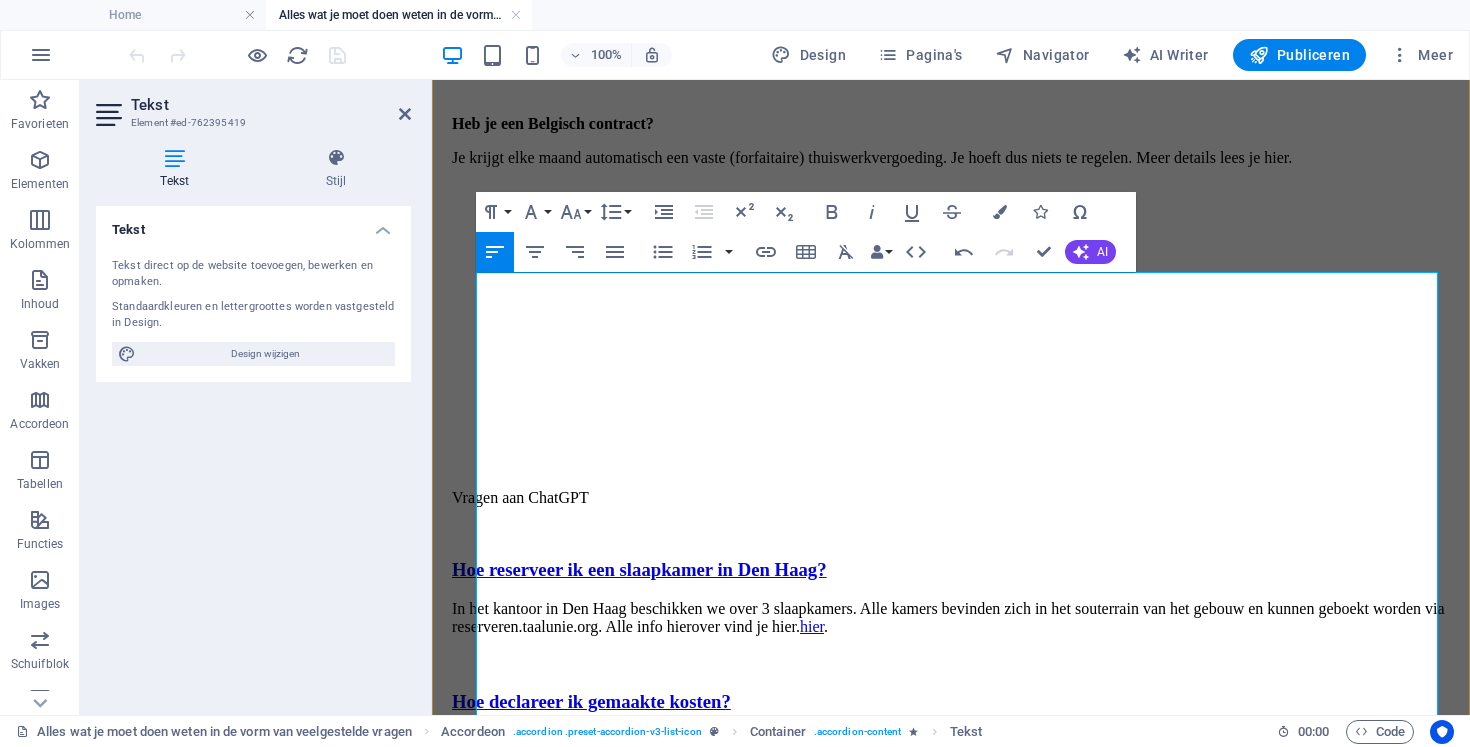 scroll, scrollTop: 723, scrollLeft: 0, axis: vertical 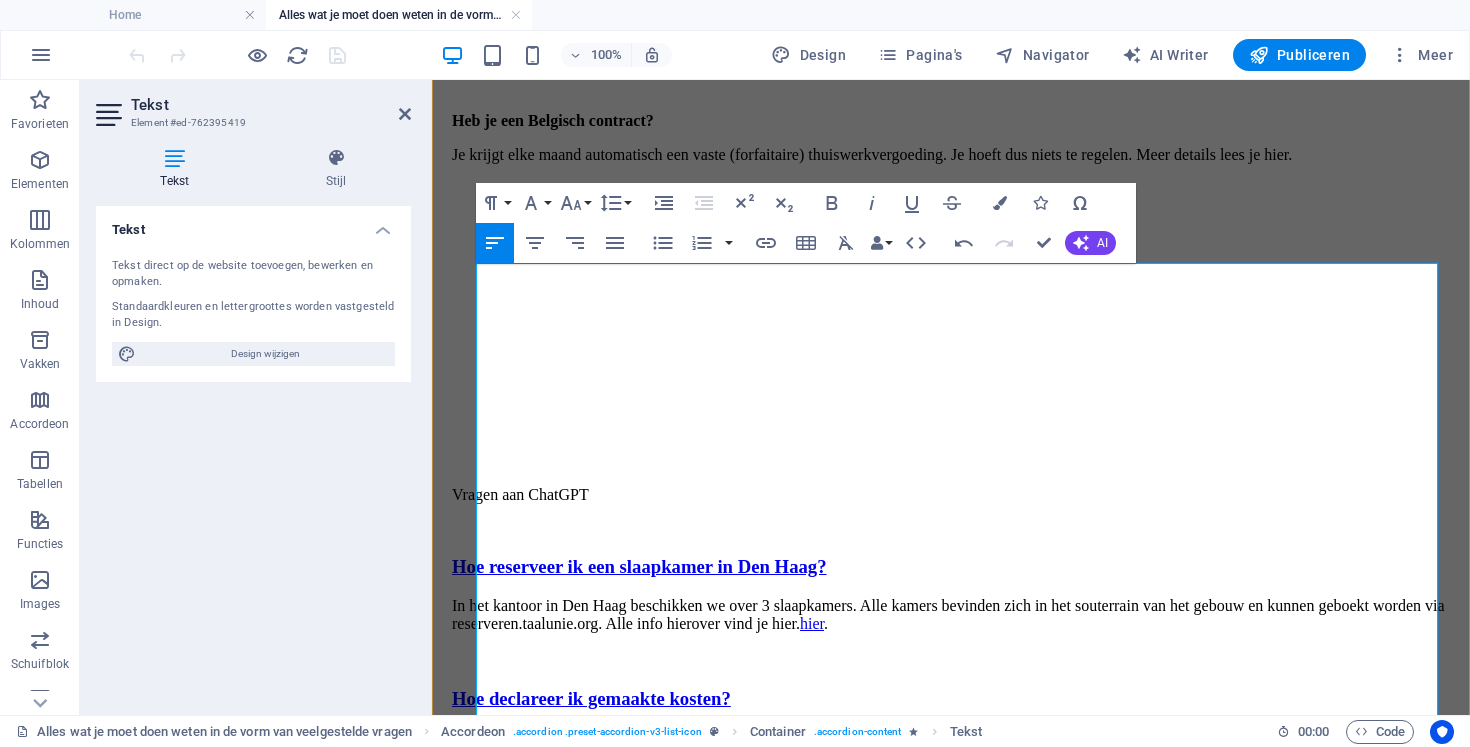 click on "Je krijgt elke maand automatisch een vaste (forfaitaire) thuiswerkvergoeding. Je hoeft dus niets te regelen. Meer details lees je hier." at bounding box center [957, 155] 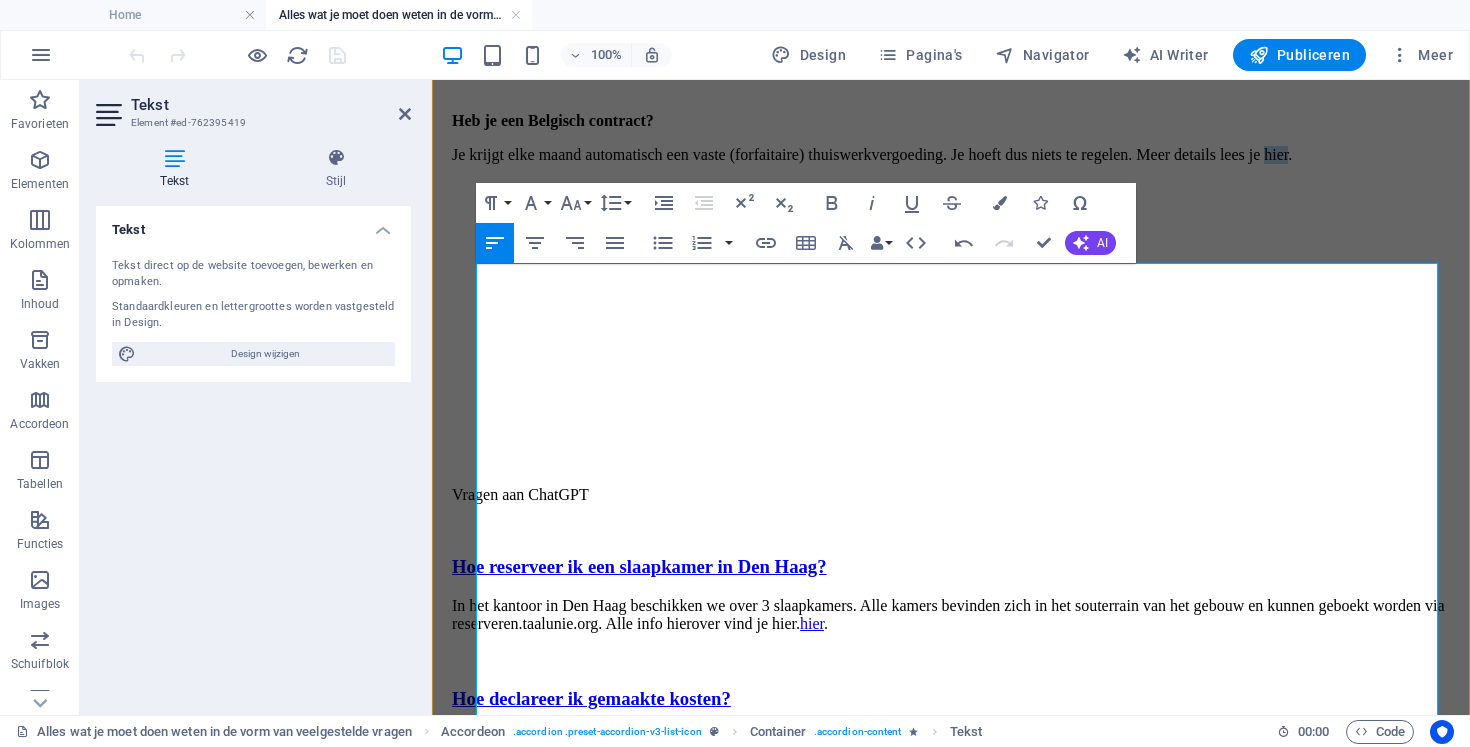 click on "Je krijgt elke maand automatisch een vaste (forfaitaire) thuiswerkvergoeding. Je hoeft dus niets te regelen. Meer details lees je hier." at bounding box center (957, 155) 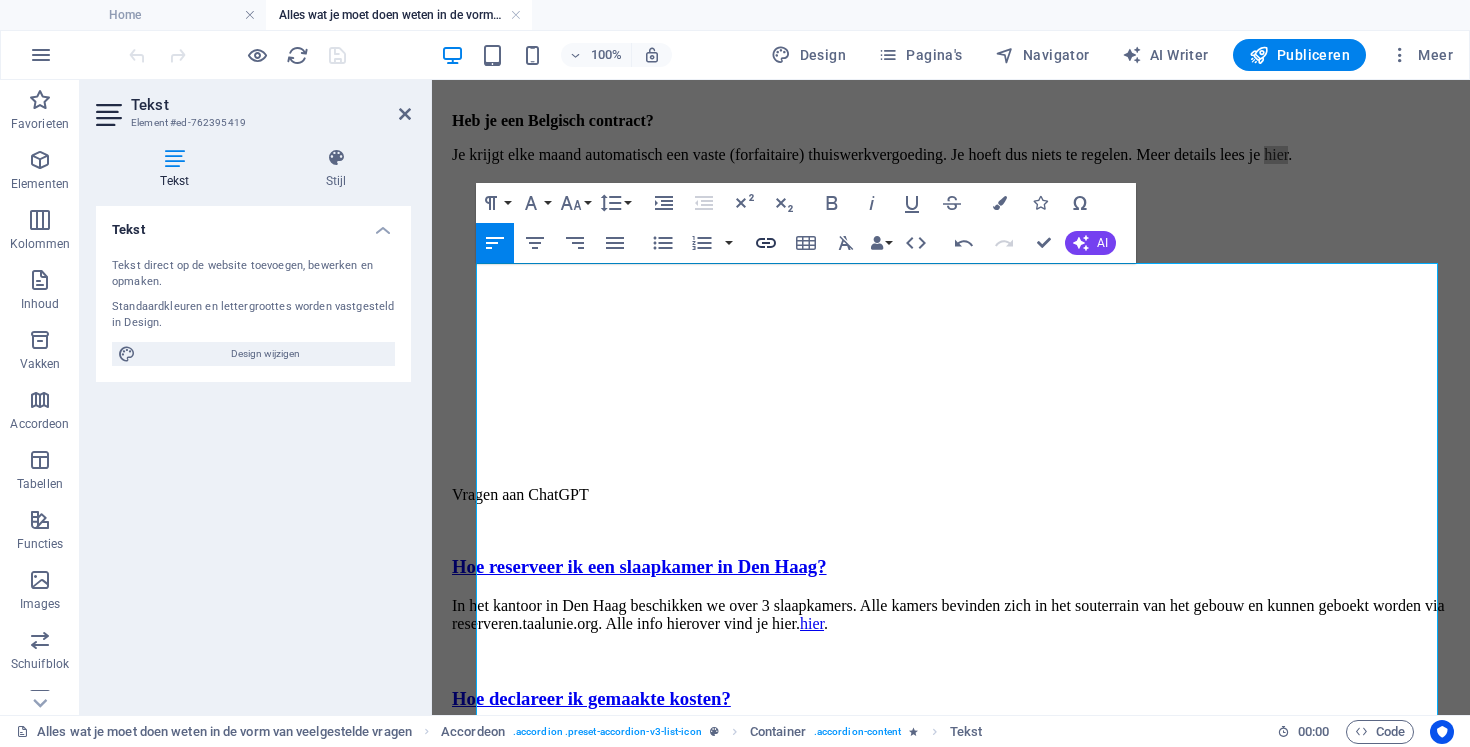 click 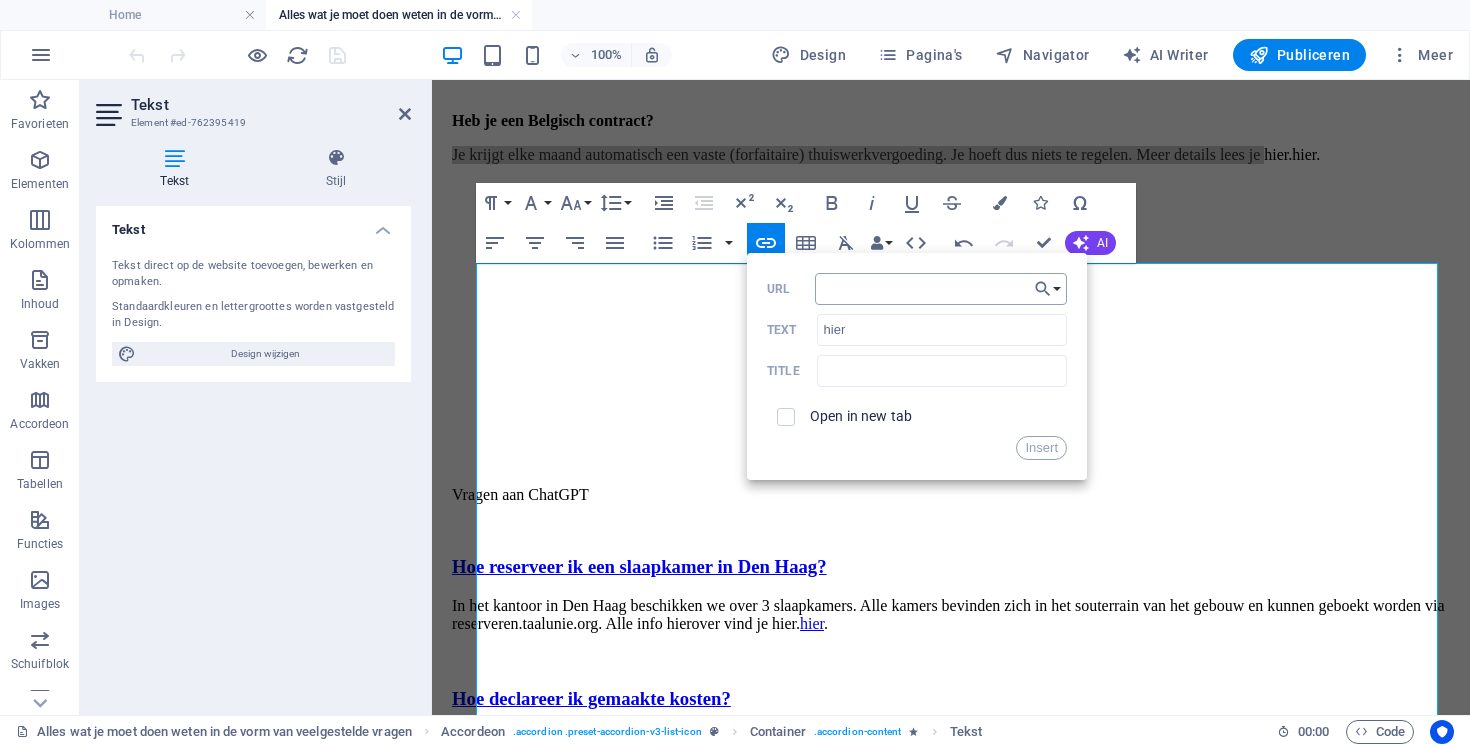 type on "https://werkplek.exite.com/taalunie/Hub/KnowledgeItems/27?categoryId=3" 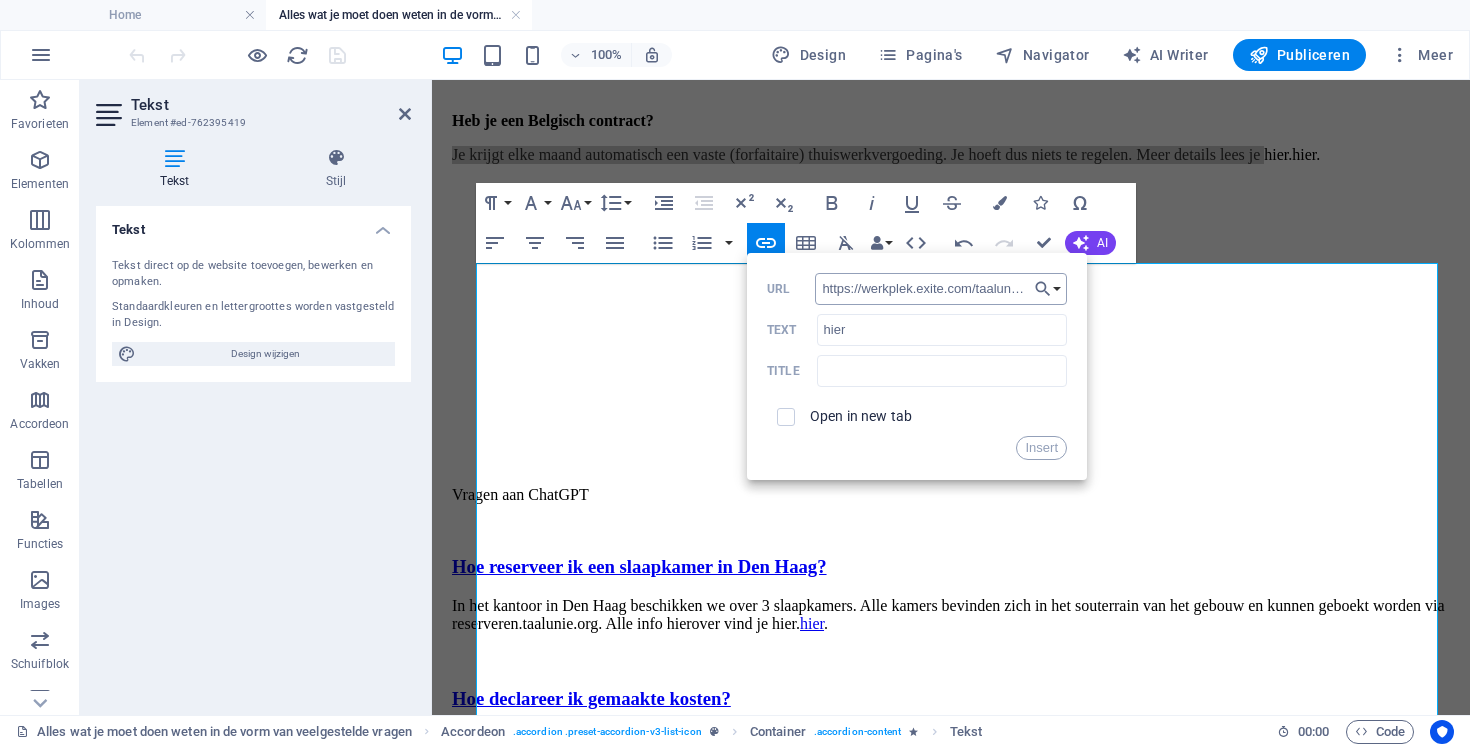 scroll, scrollTop: 0, scrollLeft: 225, axis: horizontal 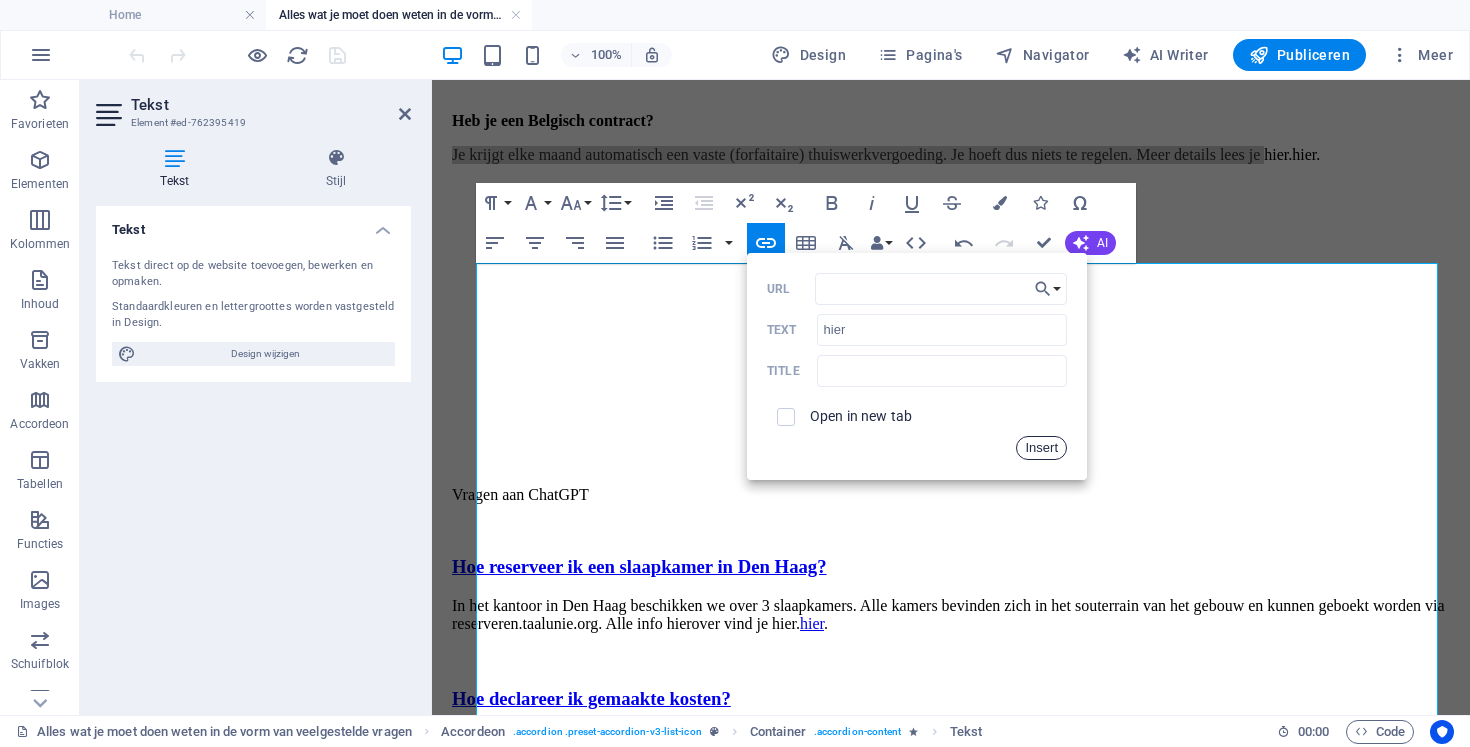 click on "Insert" at bounding box center (1041, 448) 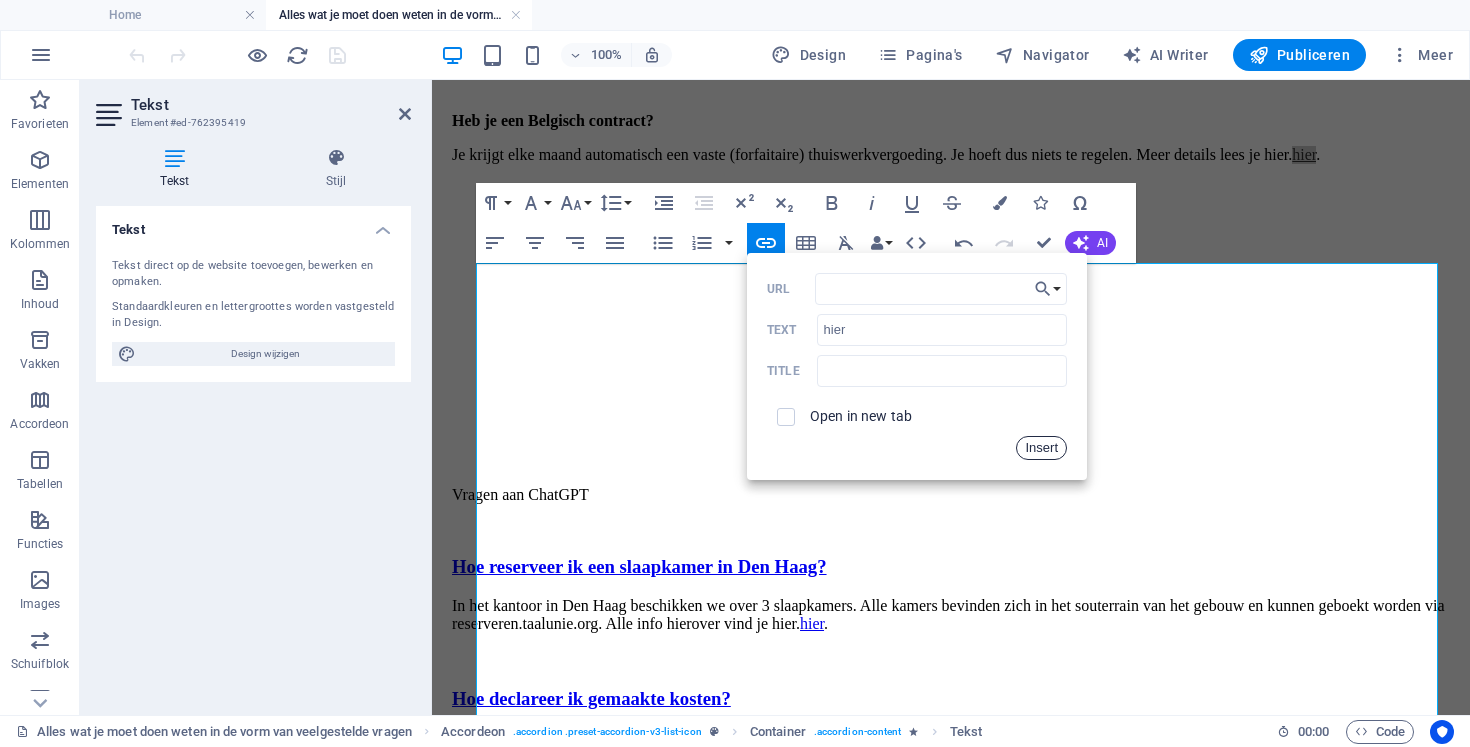 scroll, scrollTop: 0, scrollLeft: 0, axis: both 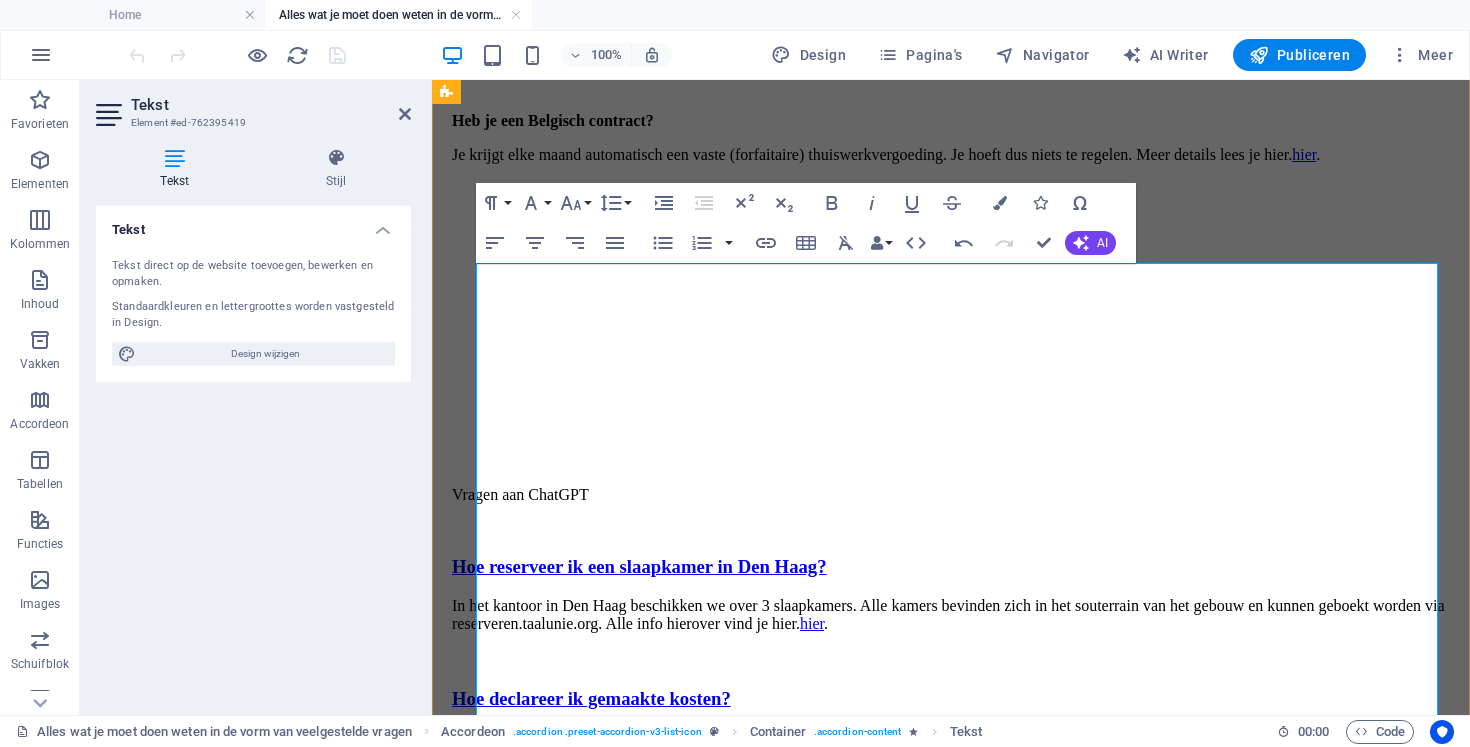 click on "Je krijgt elke maand automatisch een vaste (forfaitaire) thuiswerkvergoeding. Je hoeft dus niets te regelen. Meer details lees je hier." at bounding box center (957, 155) 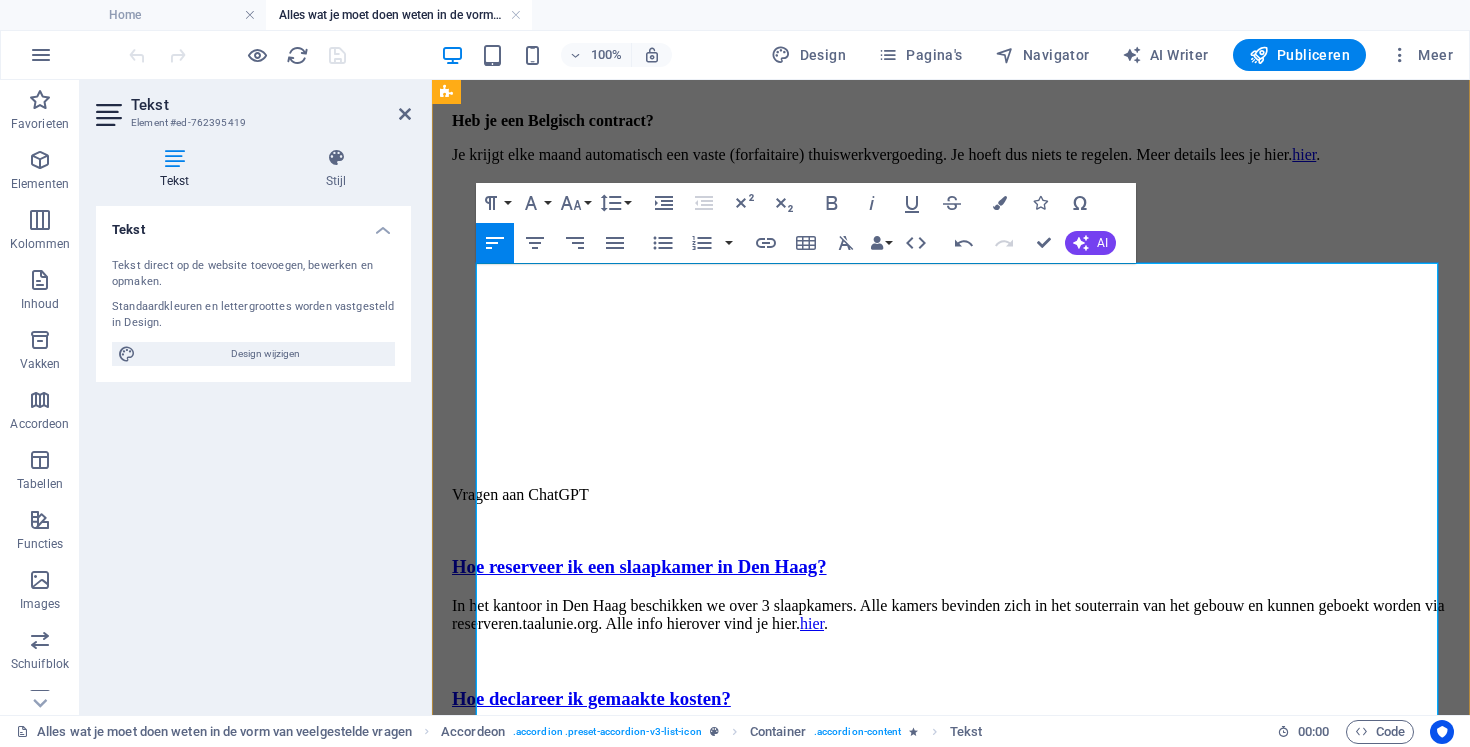 click on "Je krijgt elke maand automatisch een vaste (forfaitaire) thuiswerkvergoeding. Je hoeft dus niets te regelen. Meer details lees je hier." at bounding box center [957, 155] 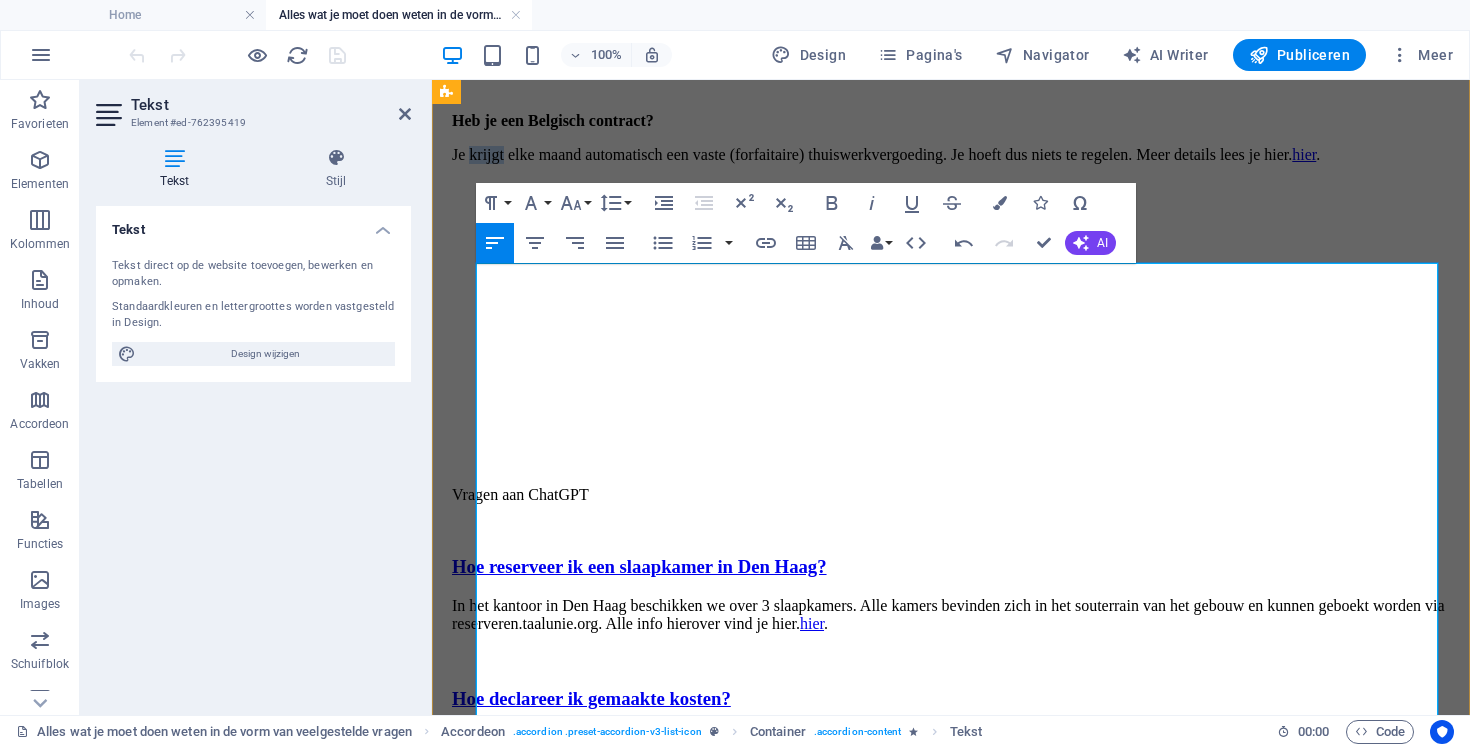 click on "Je krijgt elke maand automatisch een vaste (forfaitaire) thuiswerkvergoeding. Je hoeft dus niets te regelen. Meer details lees je hier." at bounding box center (957, 155) 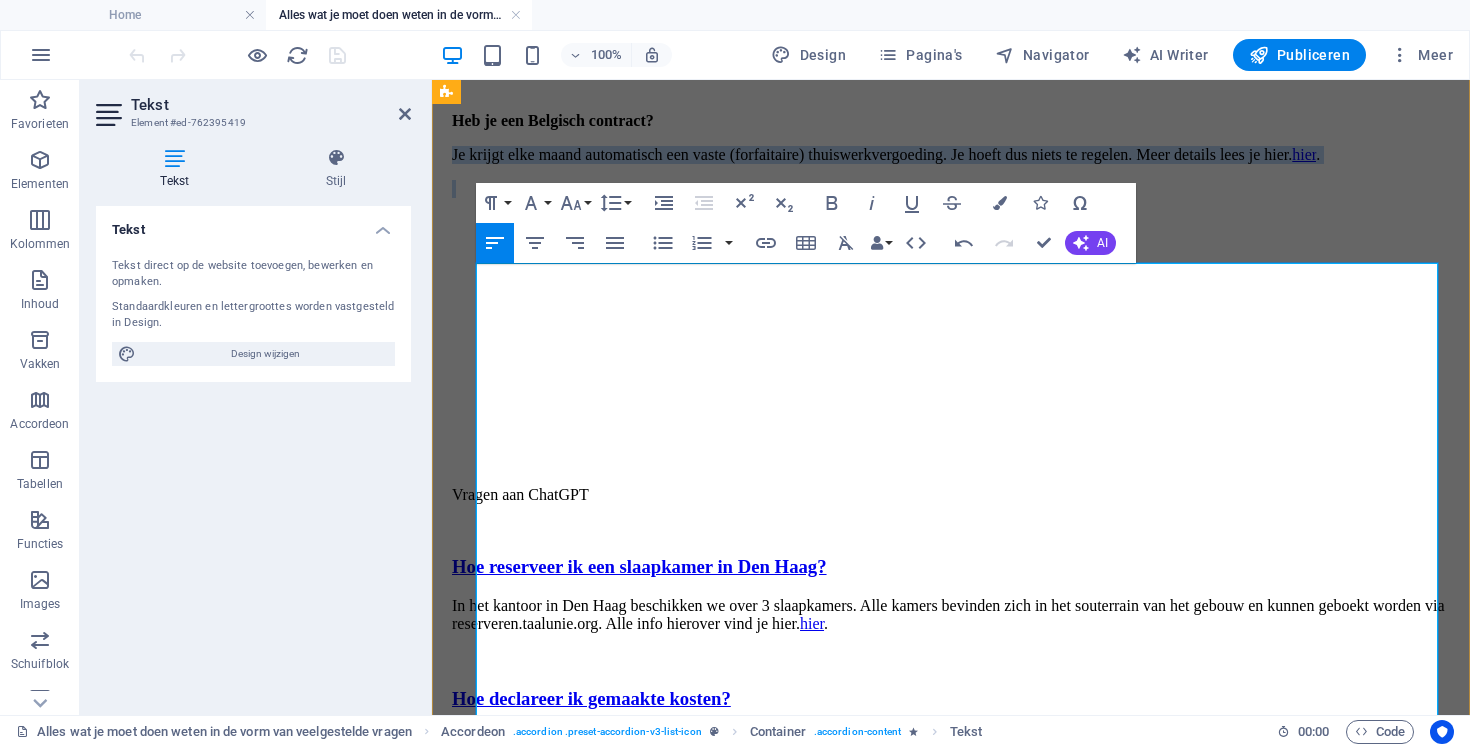 click on "Je krijgt elke maand automatisch een vaste (forfaitaire) thuiswerkvergoeding. Je hoeft dus niets te regelen. Meer details lees je hier." at bounding box center (957, 155) 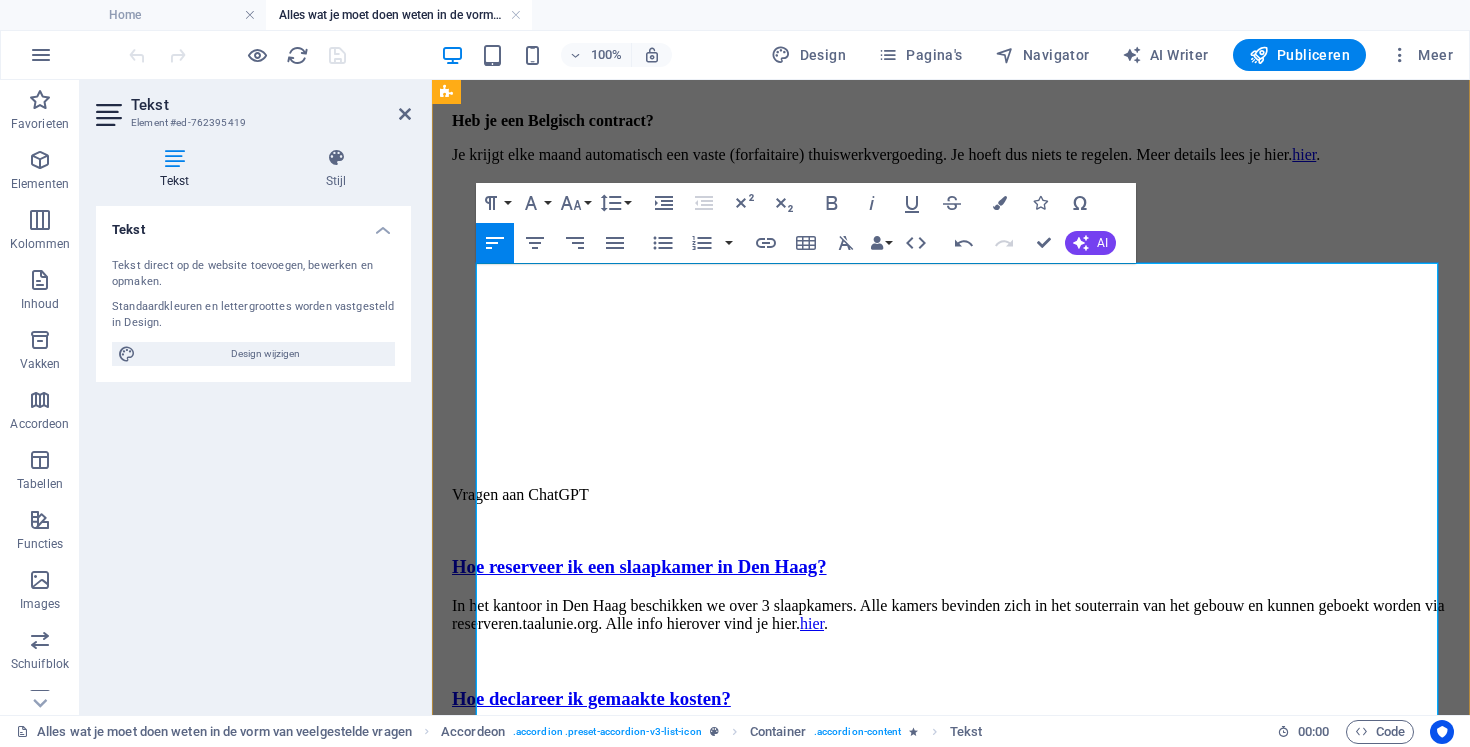 click on "Je krijgt elke maand automatisch een vaste (forfaitaire) thuiswerkvergoeding. Je hoeft dus niets te regelen. Meer details lees je hier." at bounding box center (957, 155) 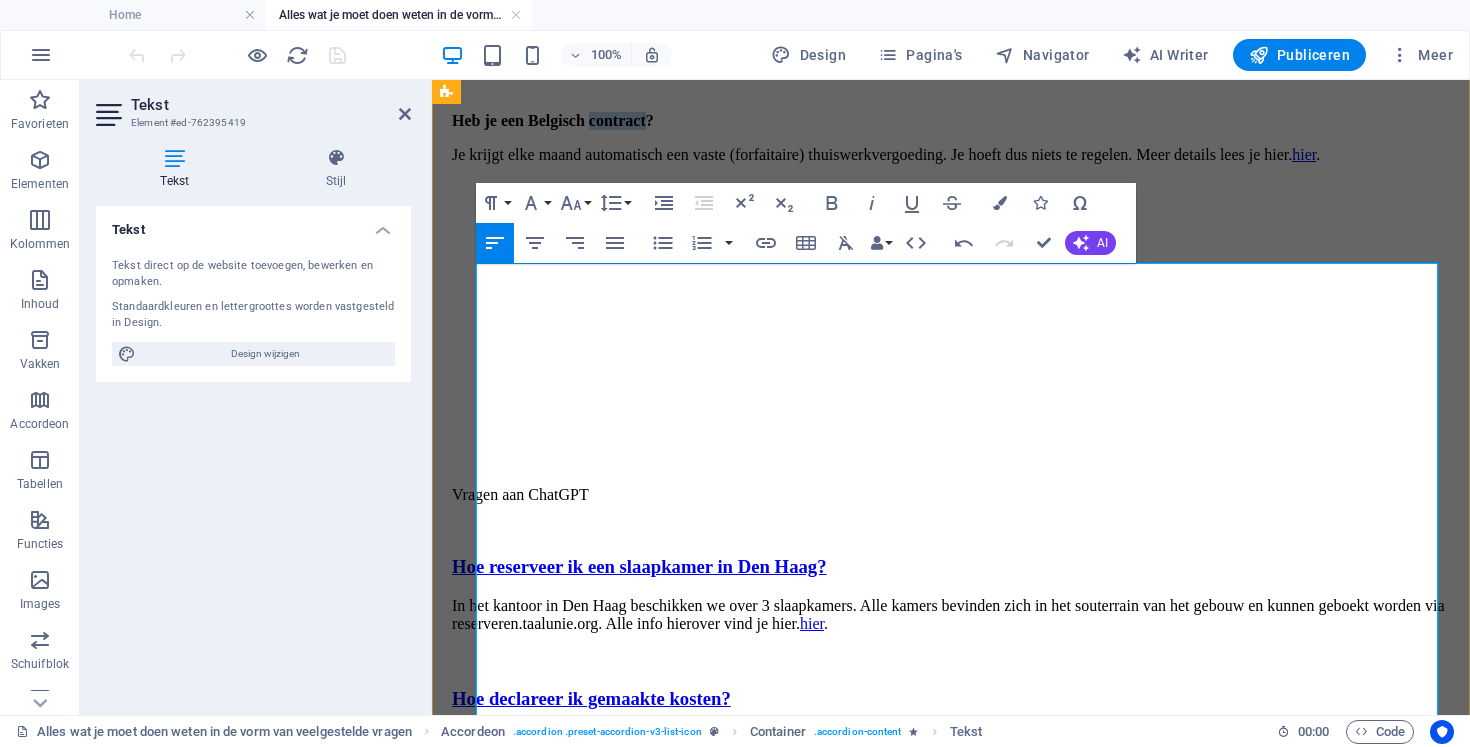 click on "Heb je een Belgisch contract?" at bounding box center (553, 120) 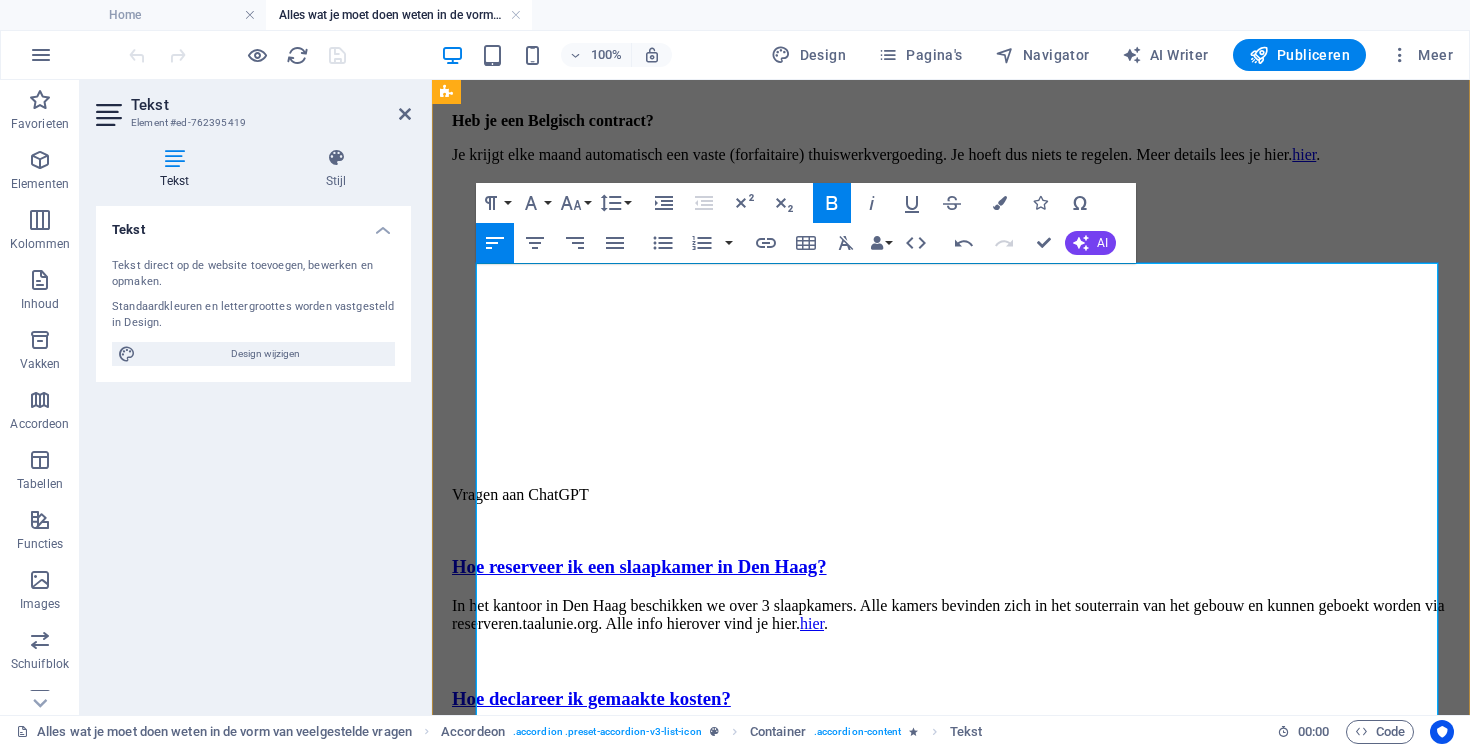 click on "Heb je een Belgisch contract?" at bounding box center [553, 120] 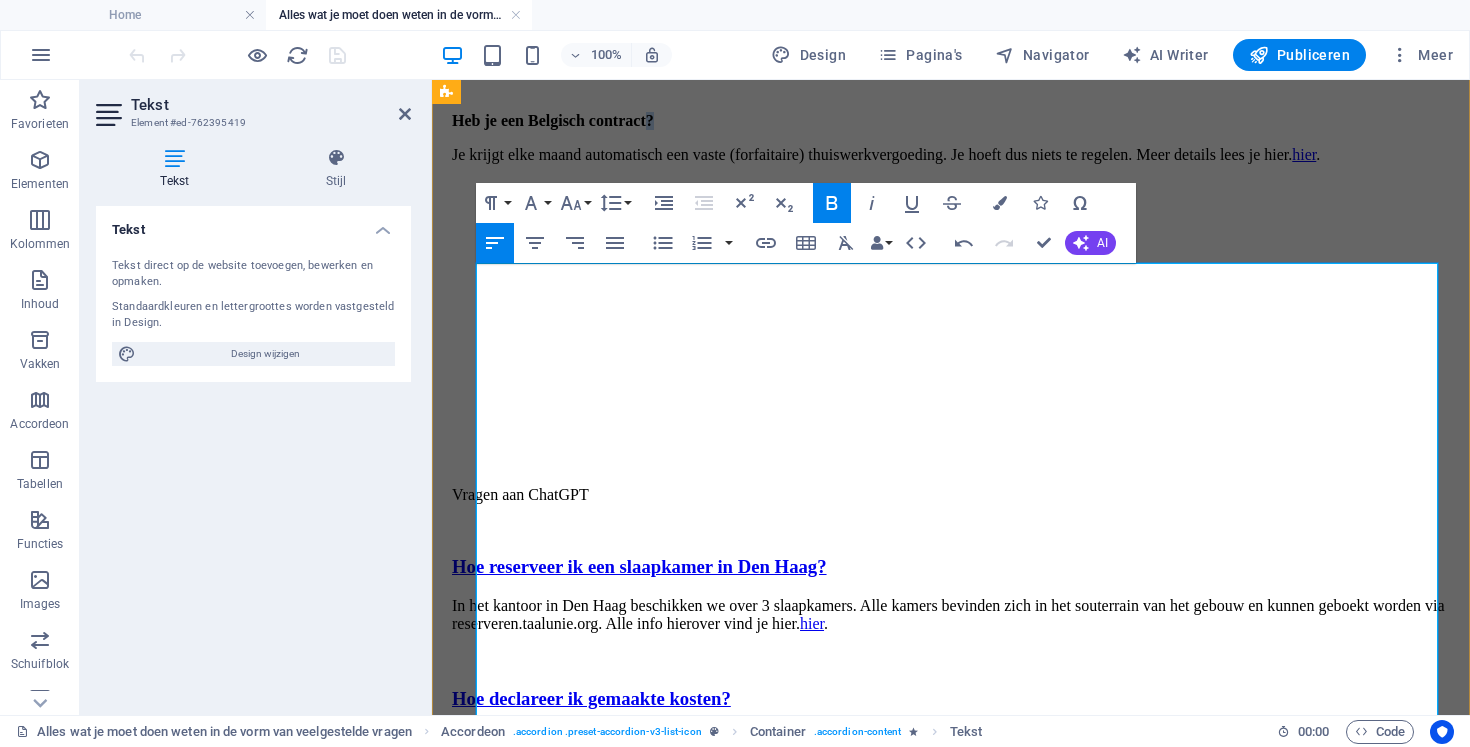 click on "Heb je een Belgisch contract?" at bounding box center (553, 120) 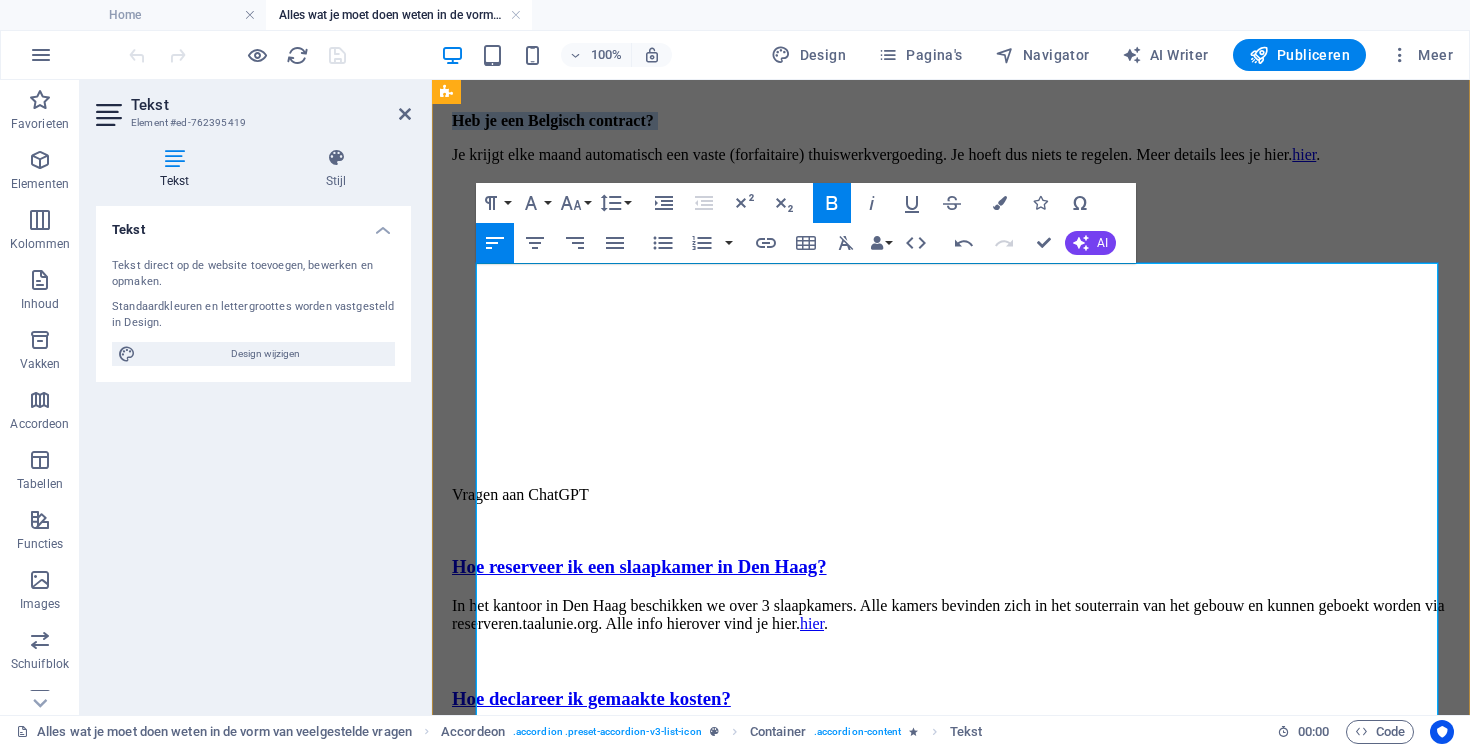 click on "Heb je een Belgisch contract?" at bounding box center (553, 120) 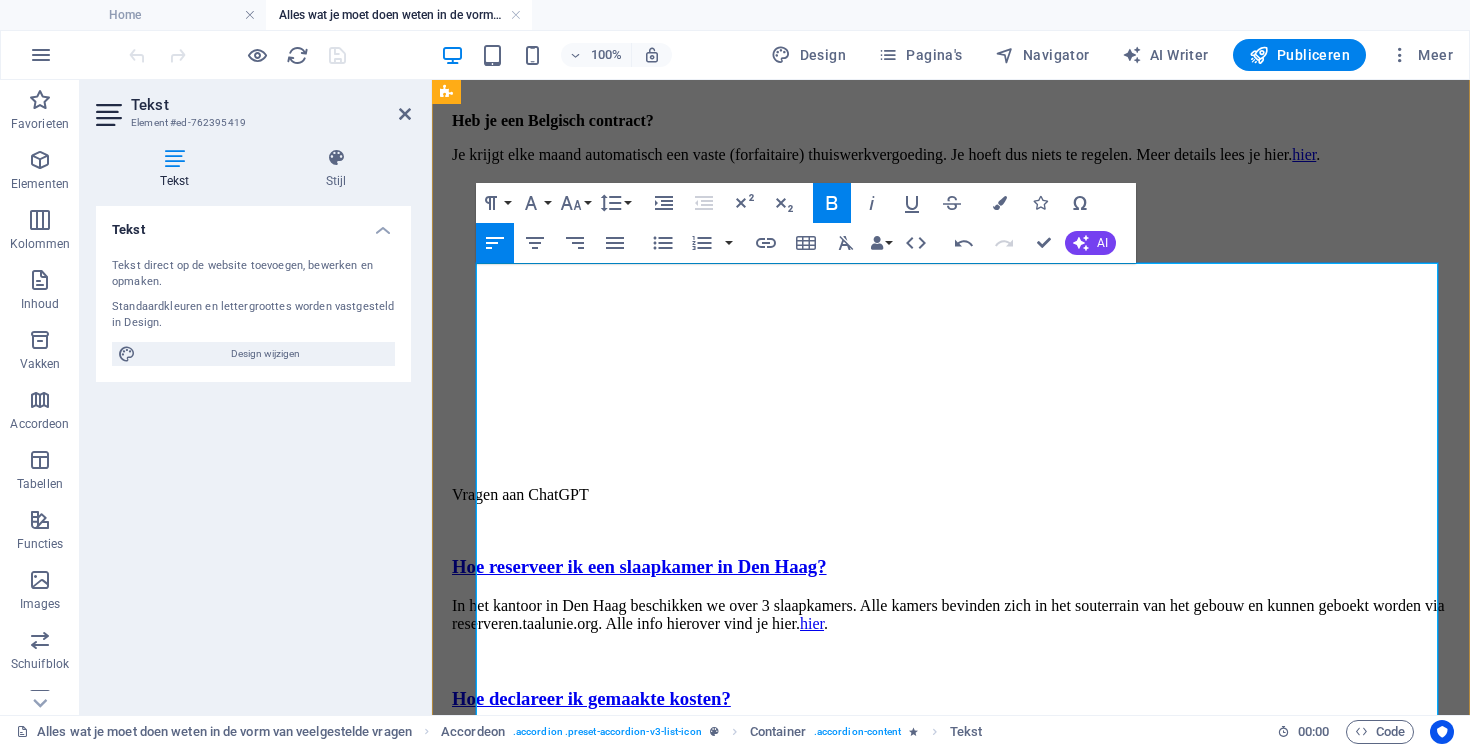 click at bounding box center (957, 189) 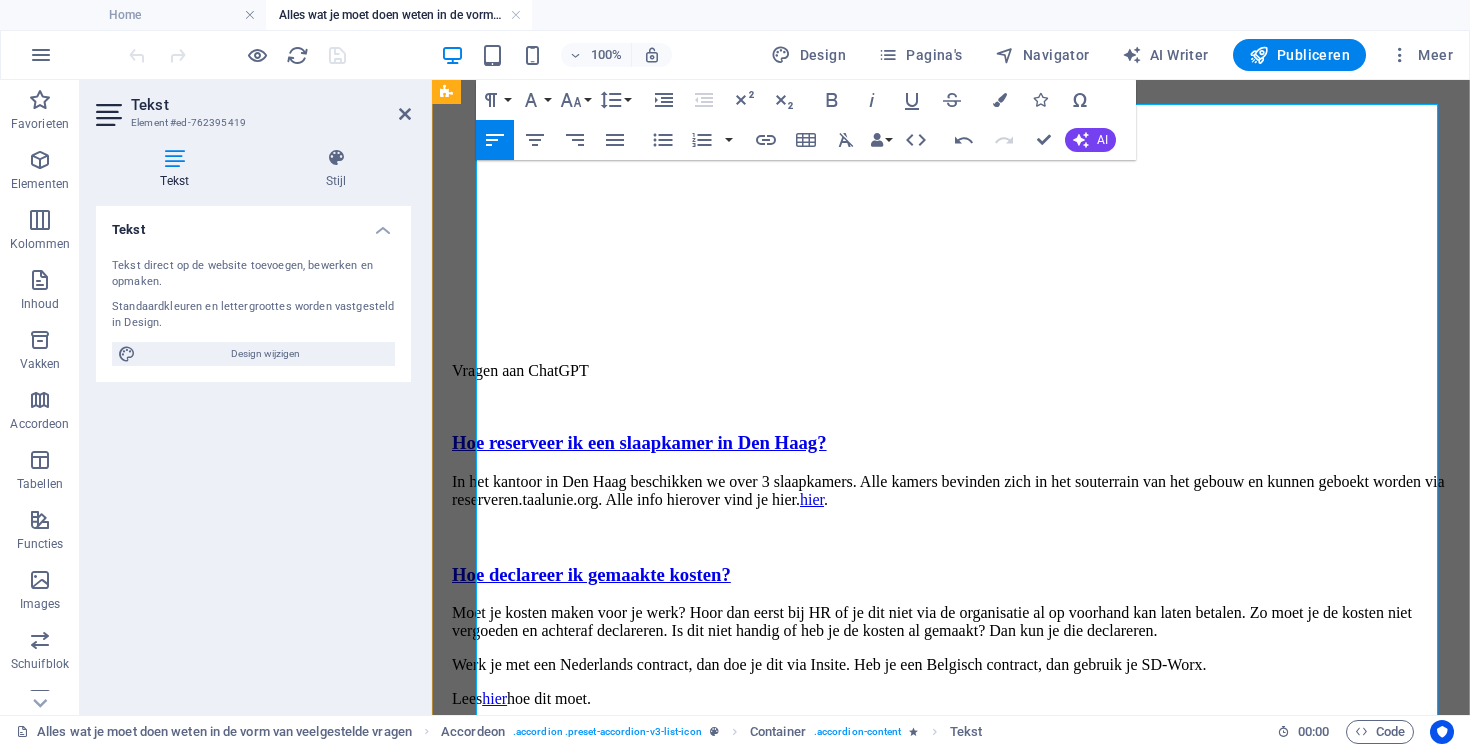 scroll, scrollTop: 883, scrollLeft: 0, axis: vertical 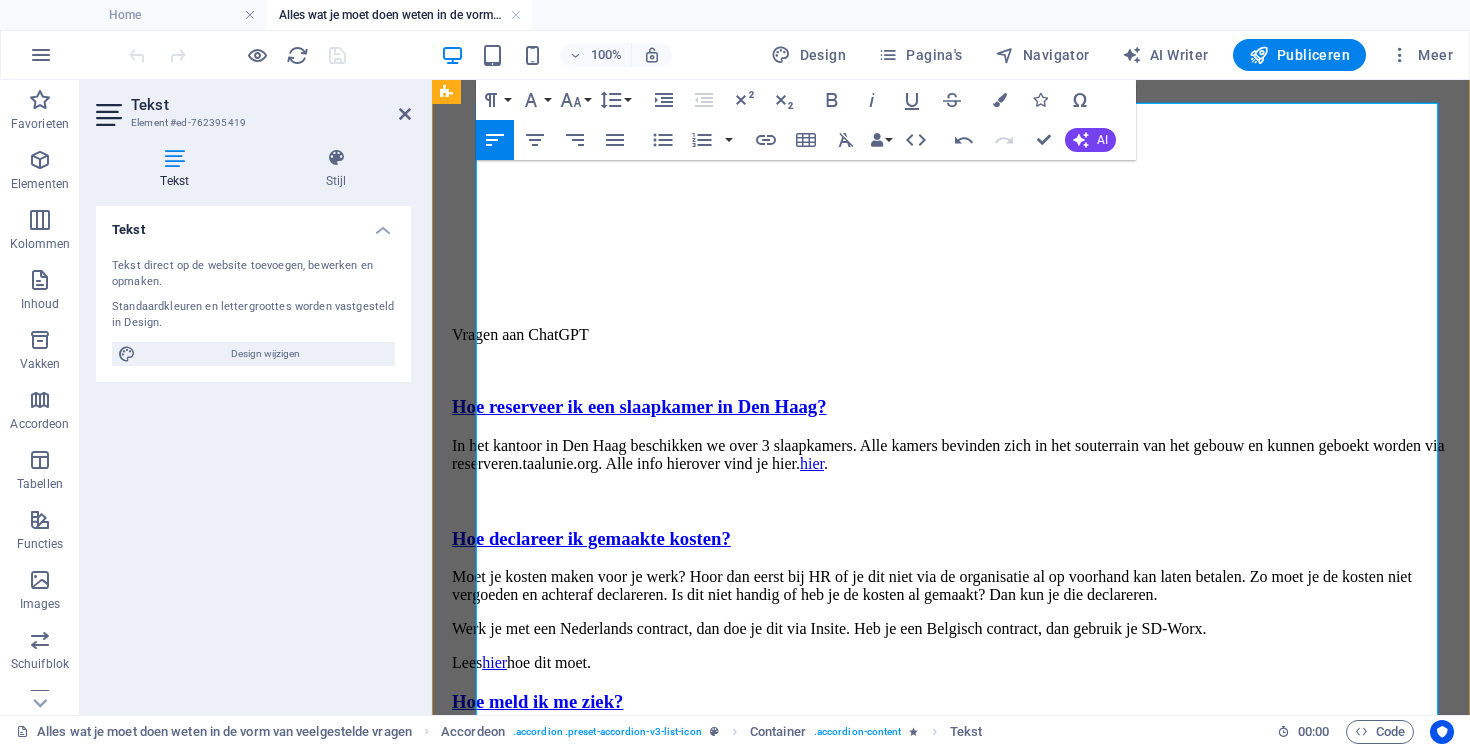 click at bounding box center (957, 199) 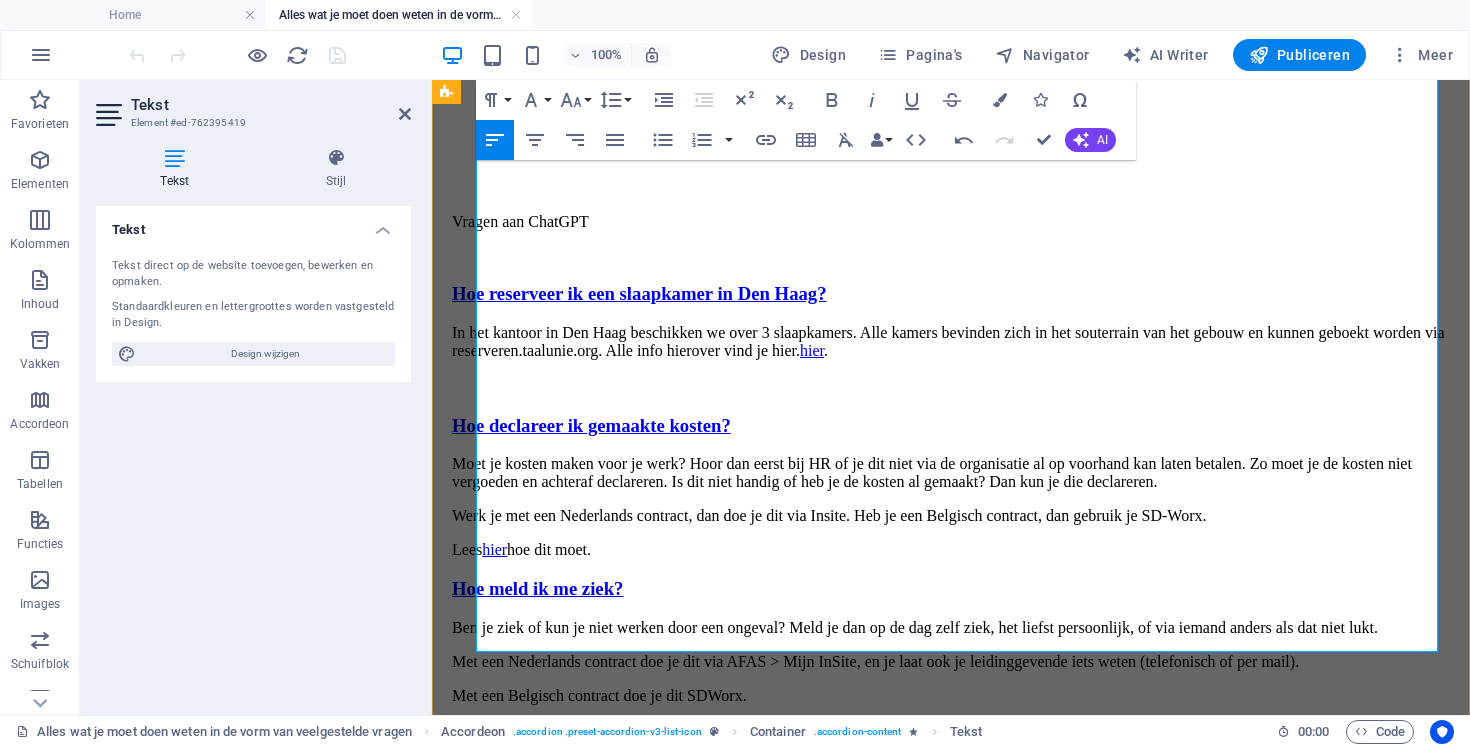 scroll, scrollTop: 968, scrollLeft: 0, axis: vertical 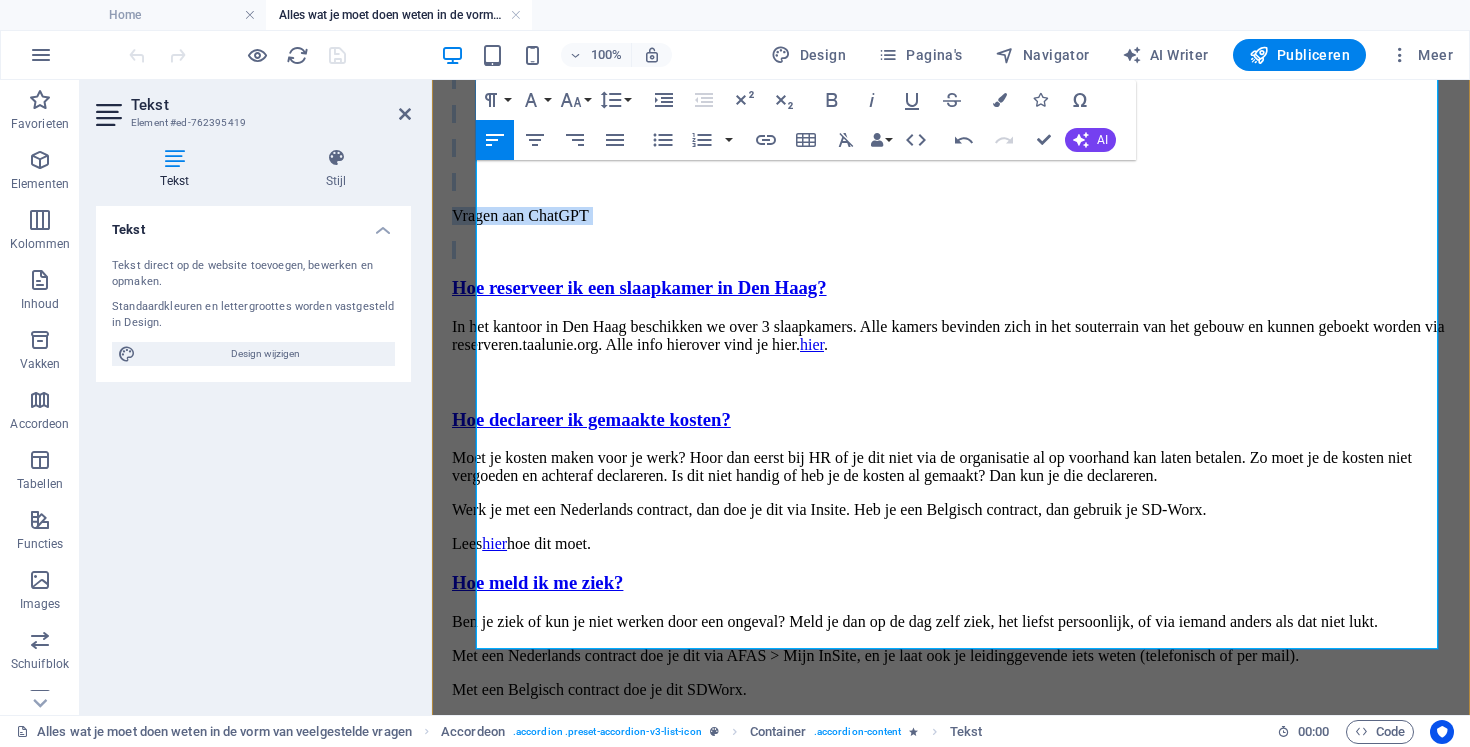 drag, startPoint x: 668, startPoint y: 626, endPoint x: 600, endPoint y: 373, distance: 261.979 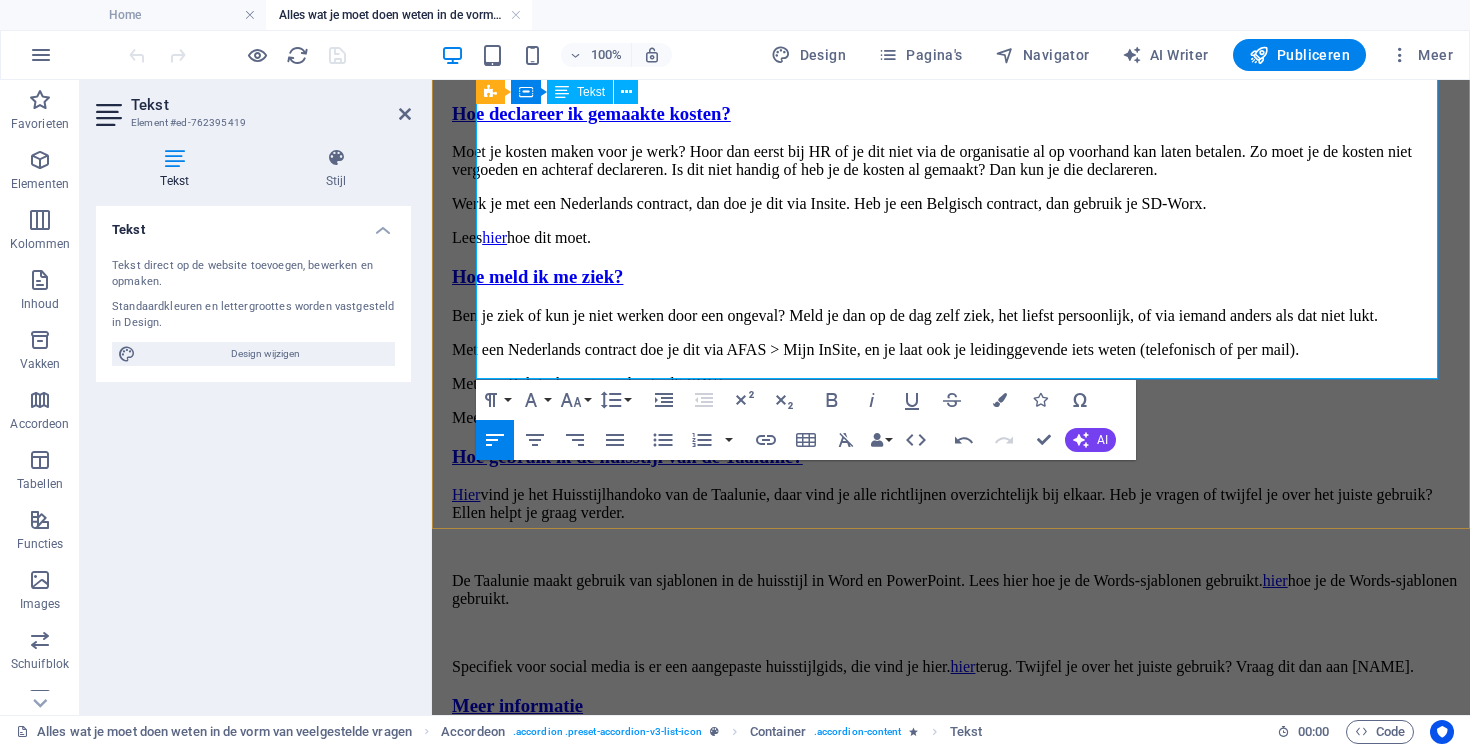 click at bounding box center [957, -56] 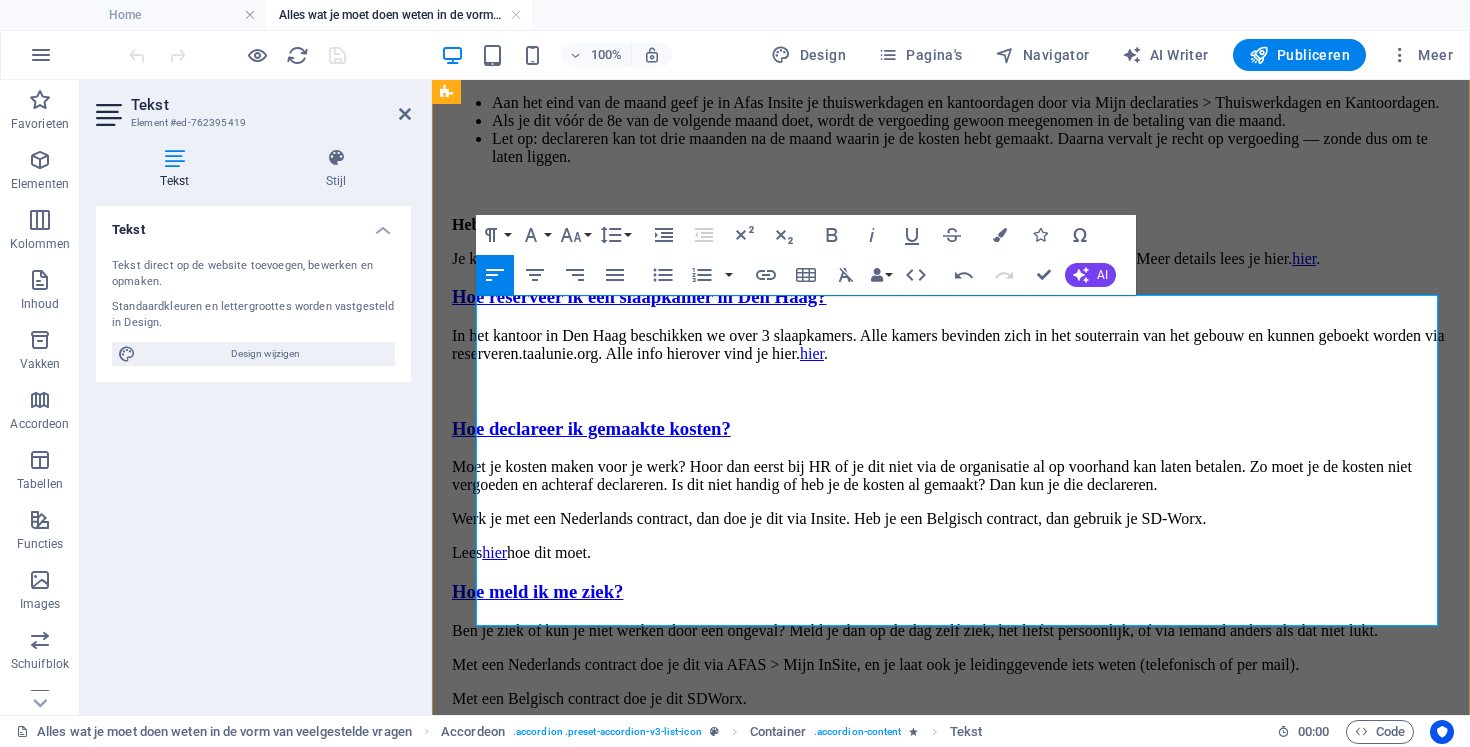 scroll, scrollTop: 563, scrollLeft: 0, axis: vertical 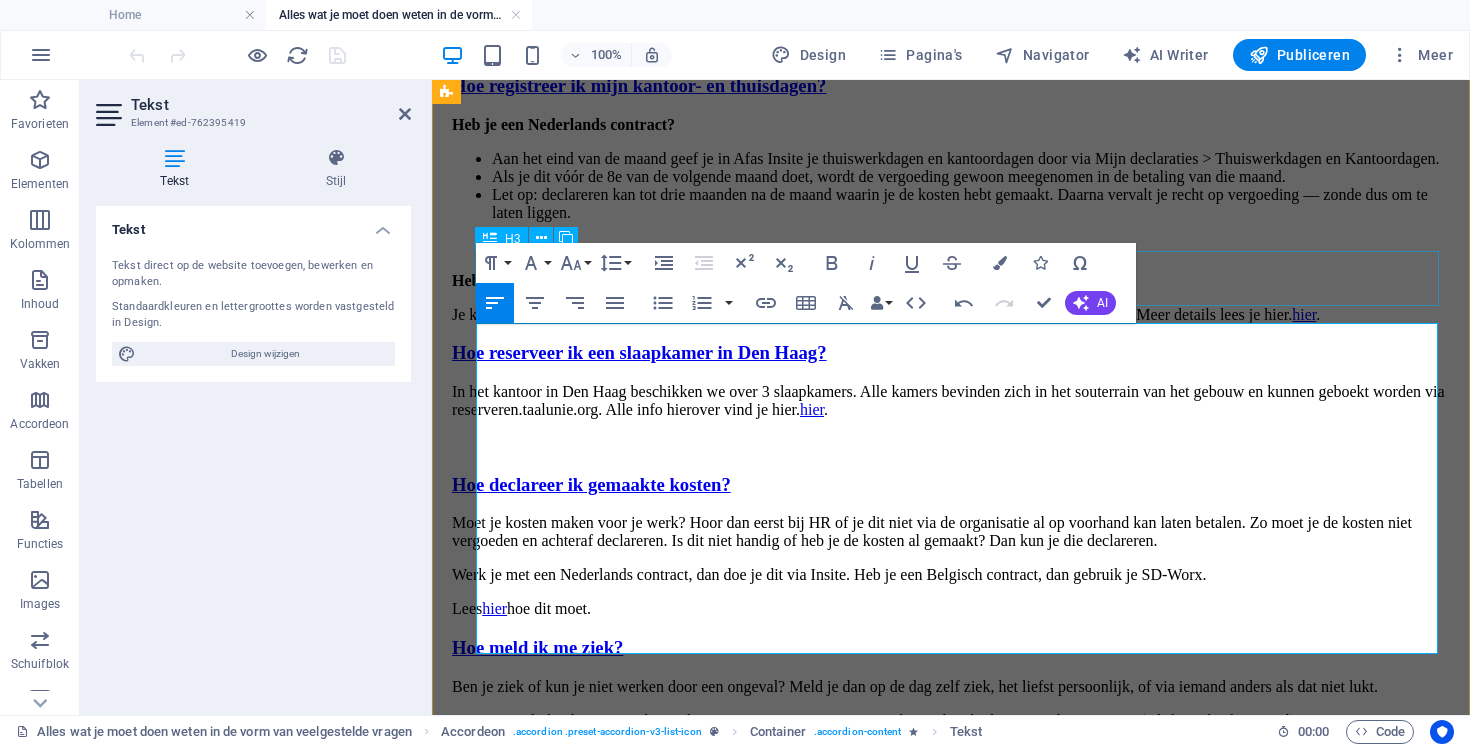 click on "Hoe registreer ik mijn kantoor- en thuisdagen?" at bounding box center (957, 86) 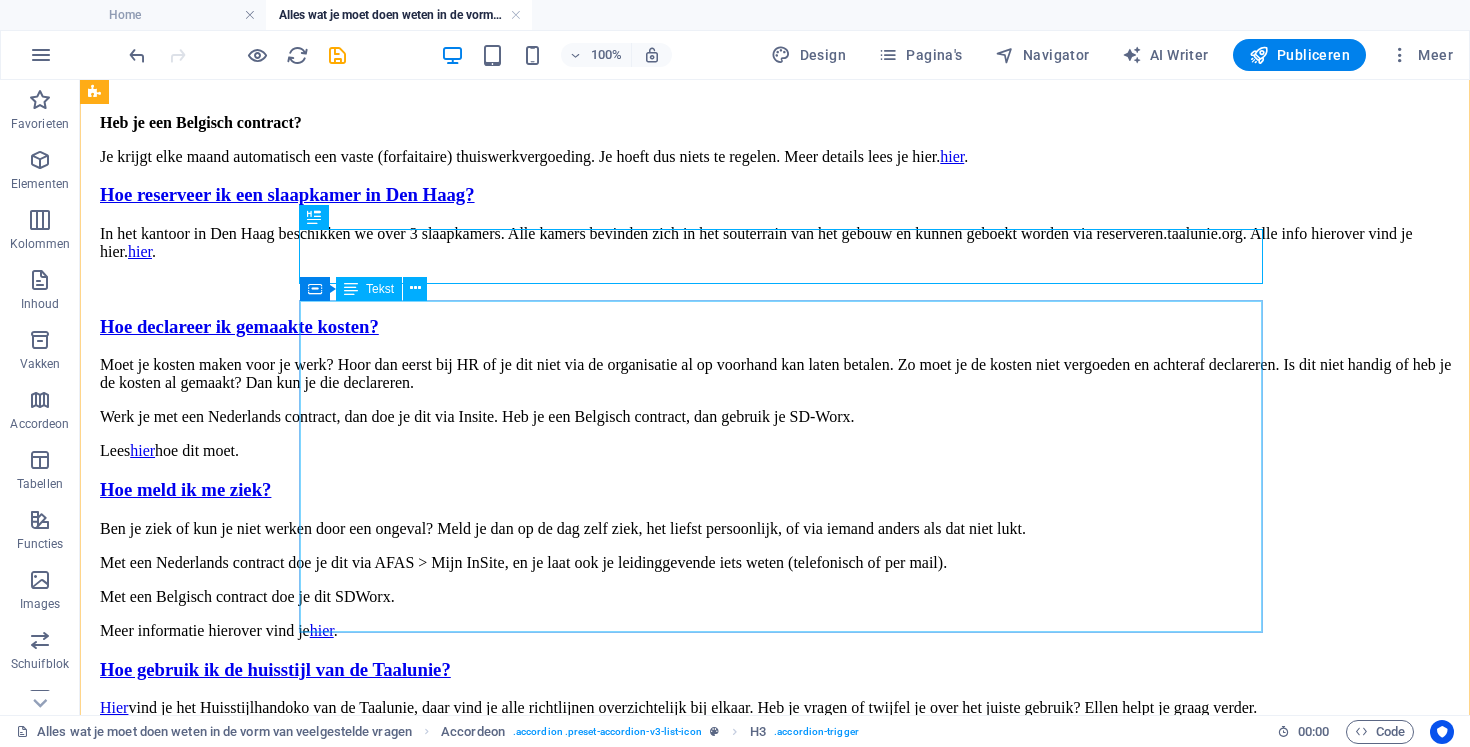 scroll, scrollTop: 726, scrollLeft: 0, axis: vertical 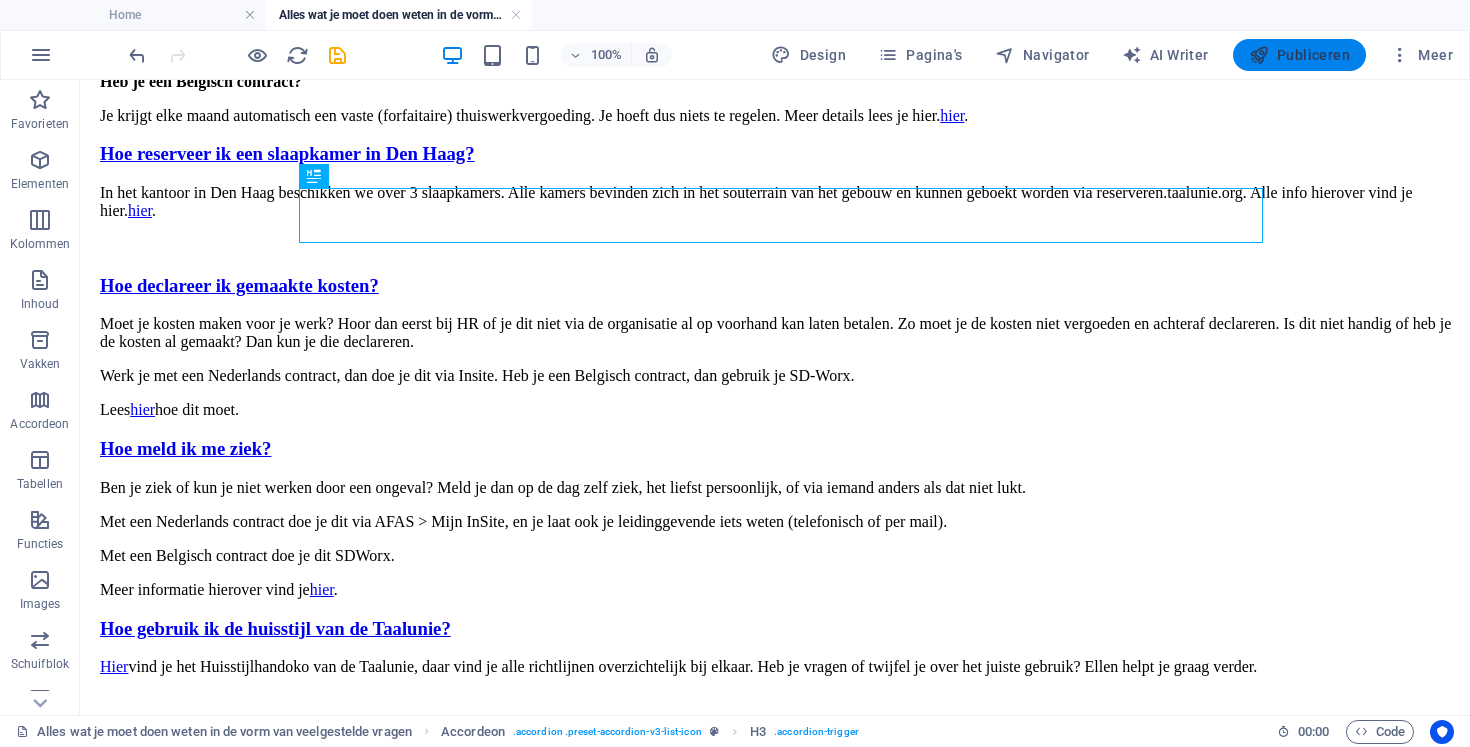 click on "Publiceren" at bounding box center [1299, 55] 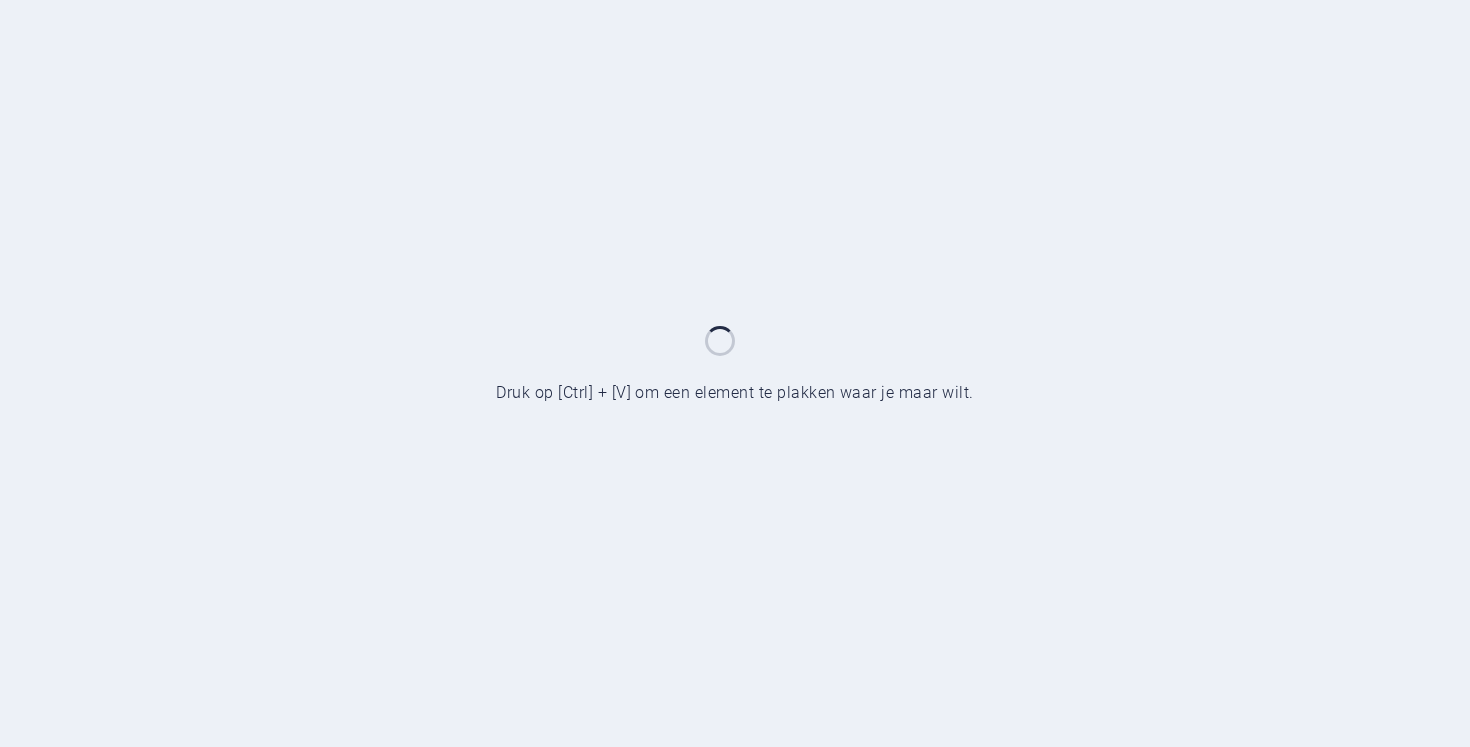 scroll, scrollTop: 0, scrollLeft: 0, axis: both 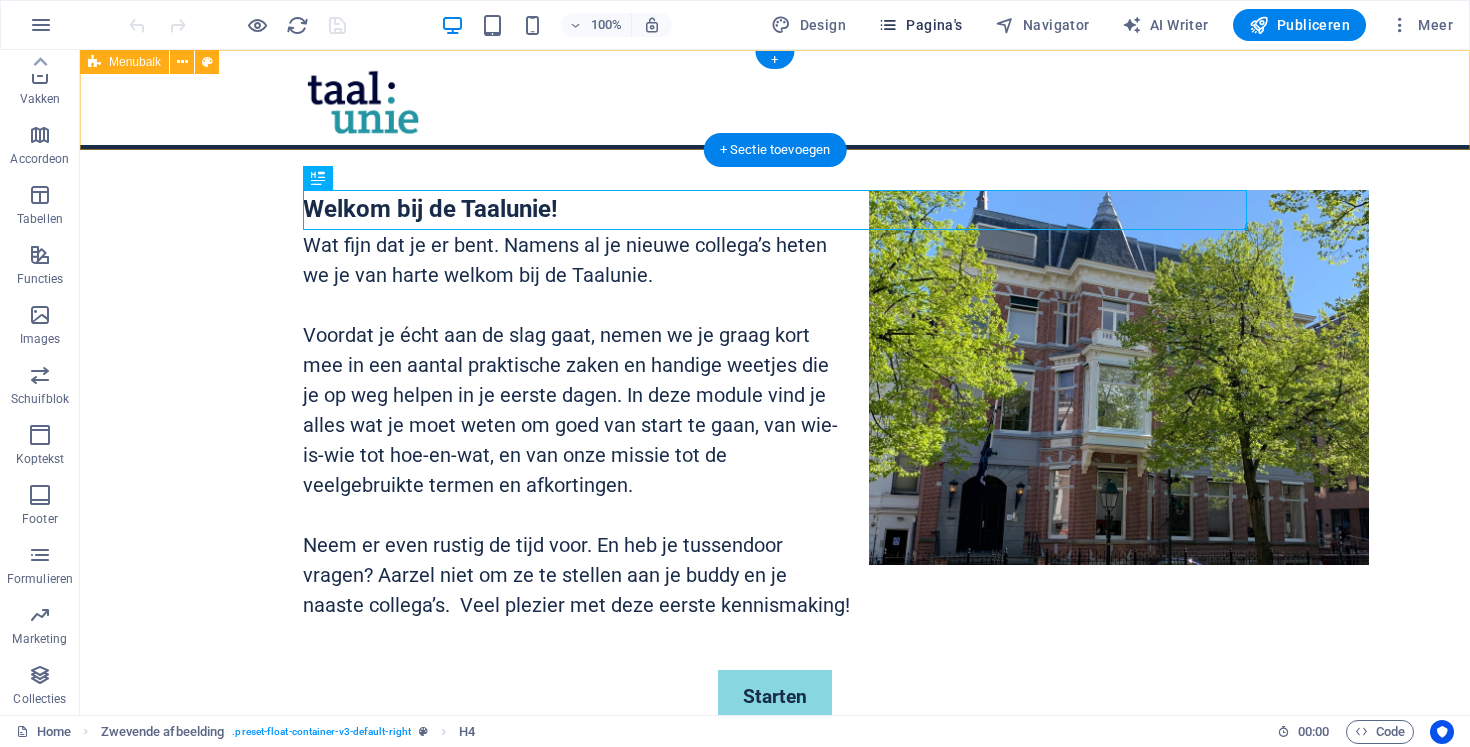 click on "Pagina's" at bounding box center [920, 25] 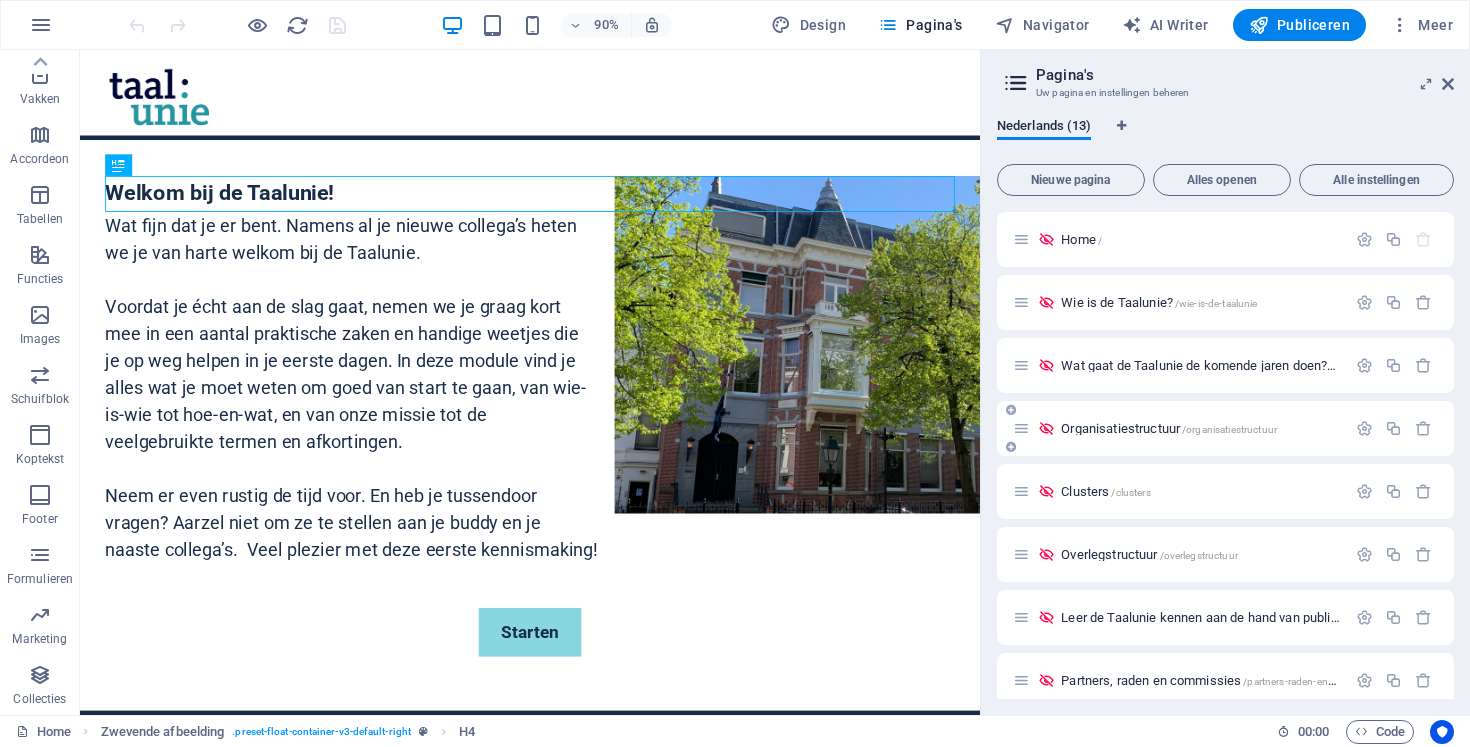 scroll, scrollTop: 332, scrollLeft: 0, axis: vertical 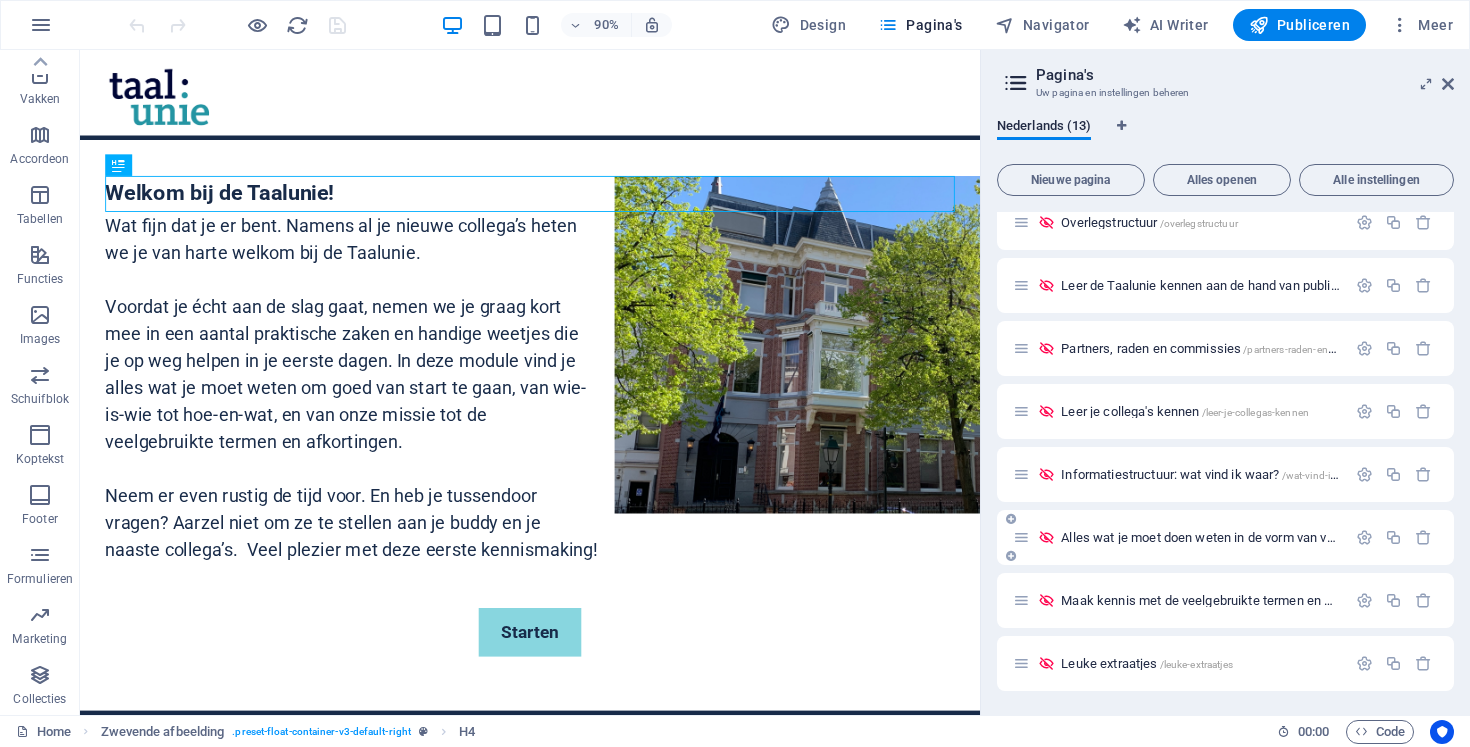 click on "Alles wat je moet doen weten in de vorm van veelgestelde vragen /alles-wat-je-moet-doen-weten-in-de-vorm-van-veelgestelde-vragen" at bounding box center (1401, 537) 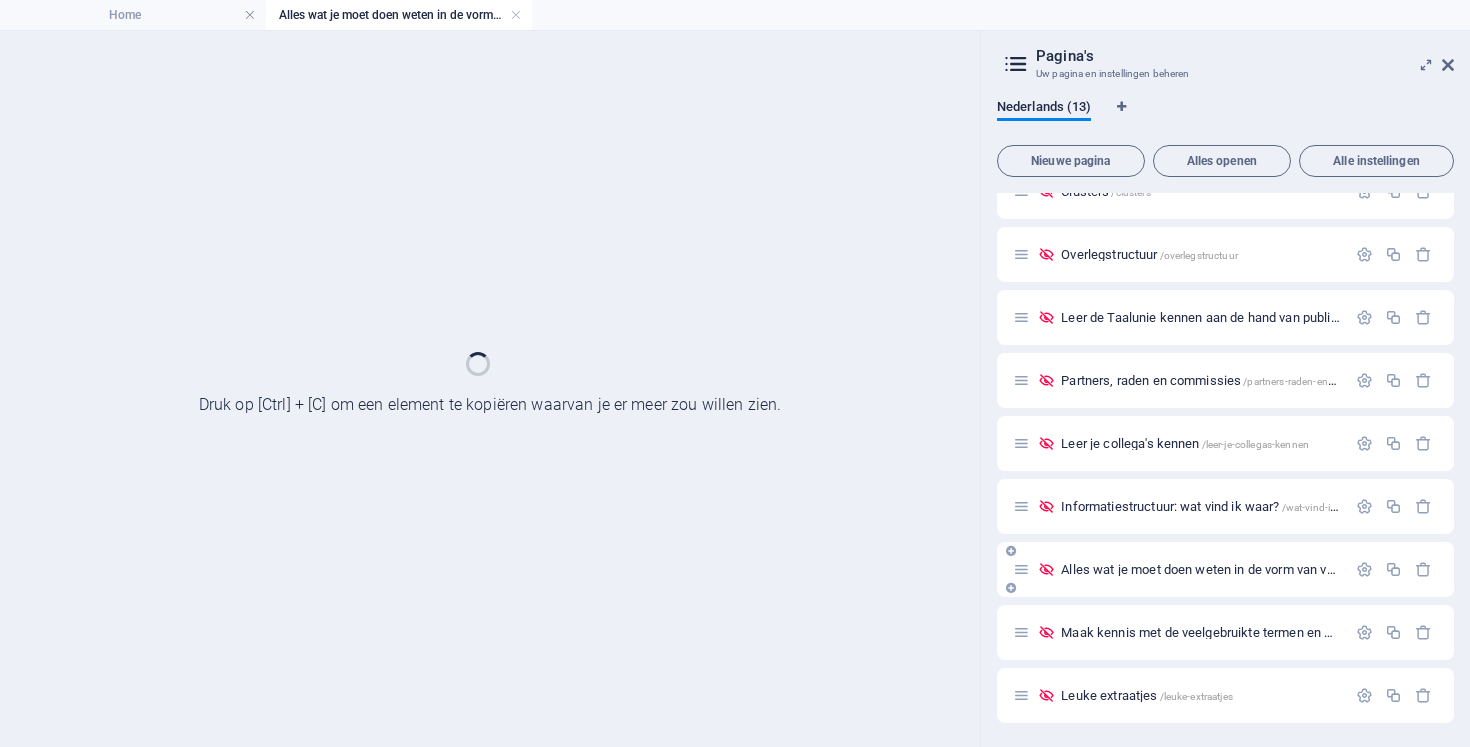 scroll, scrollTop: 281, scrollLeft: 0, axis: vertical 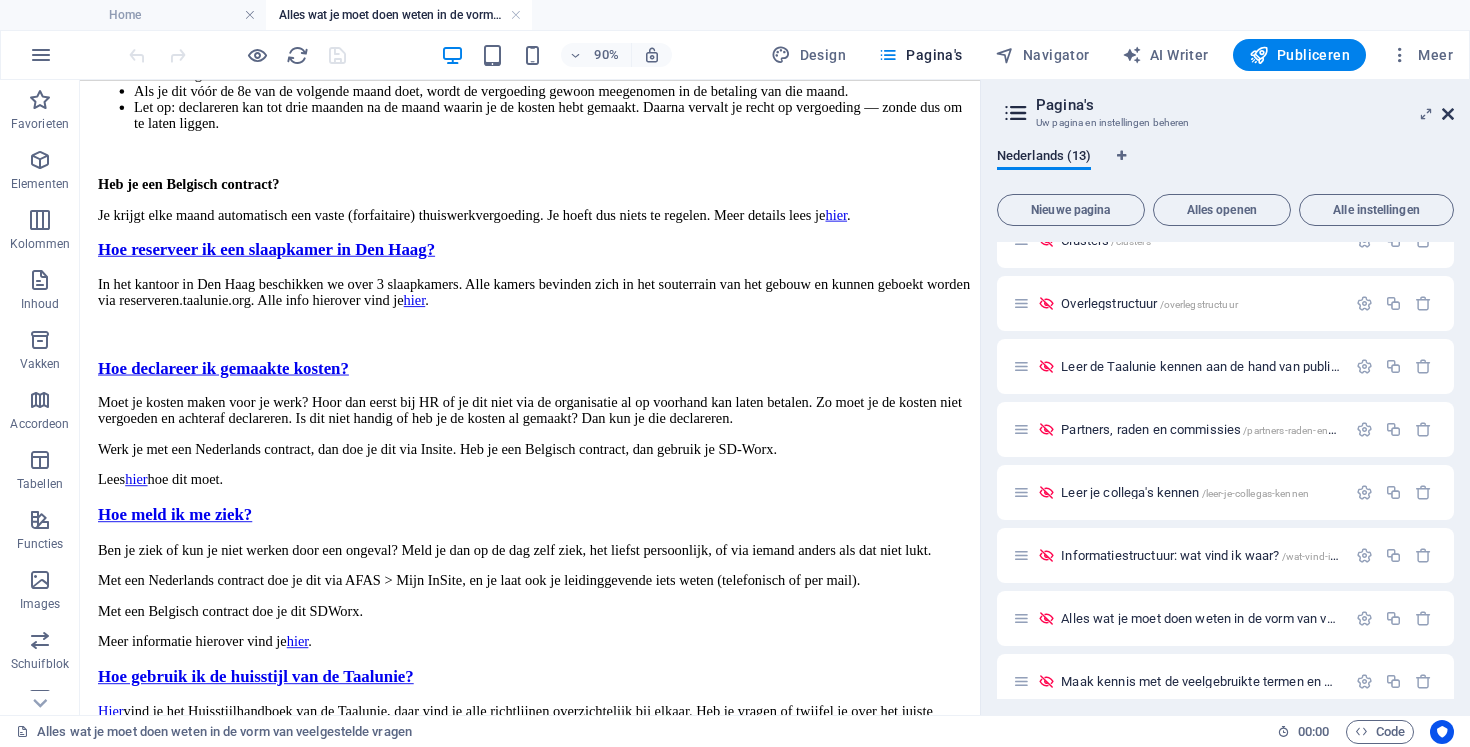 click at bounding box center (1448, 114) 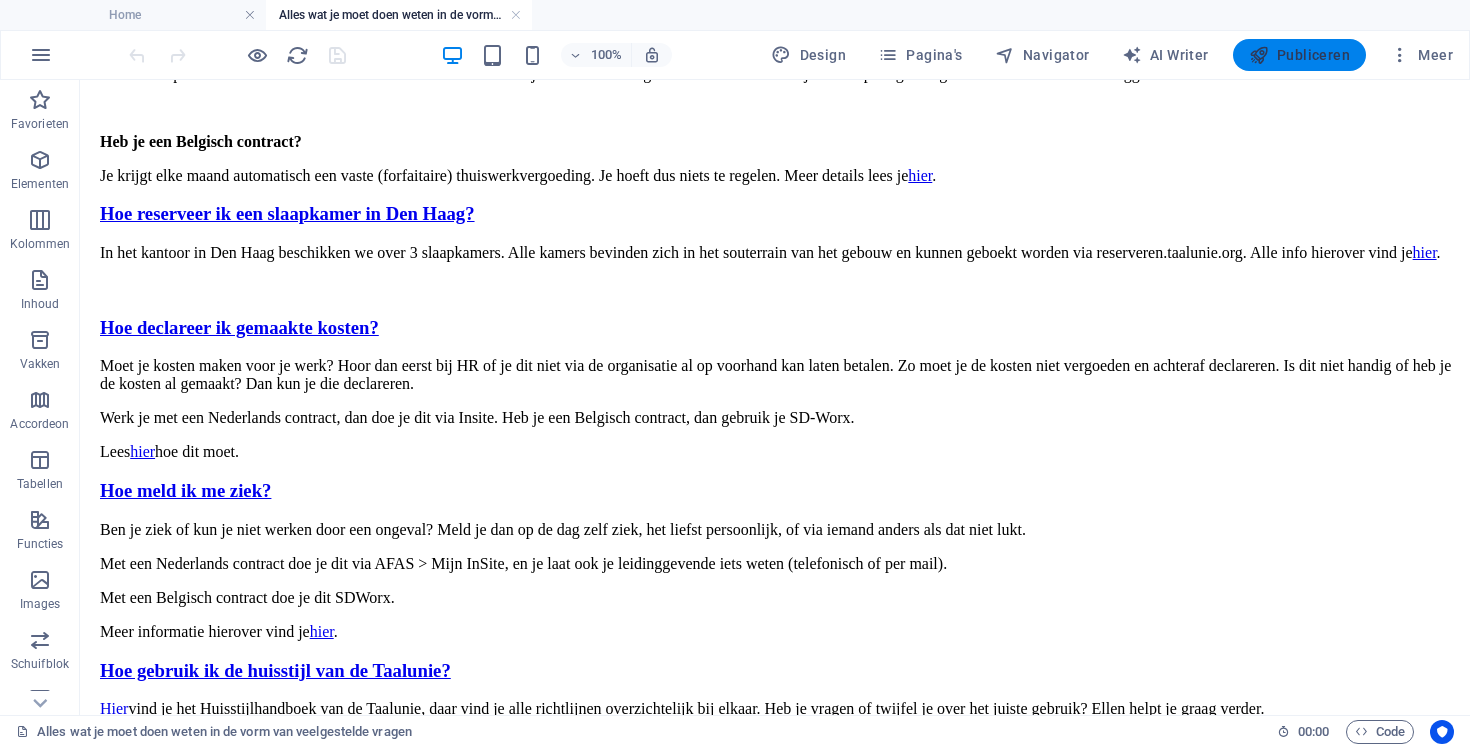 click on "Publiceren" at bounding box center (1299, 55) 